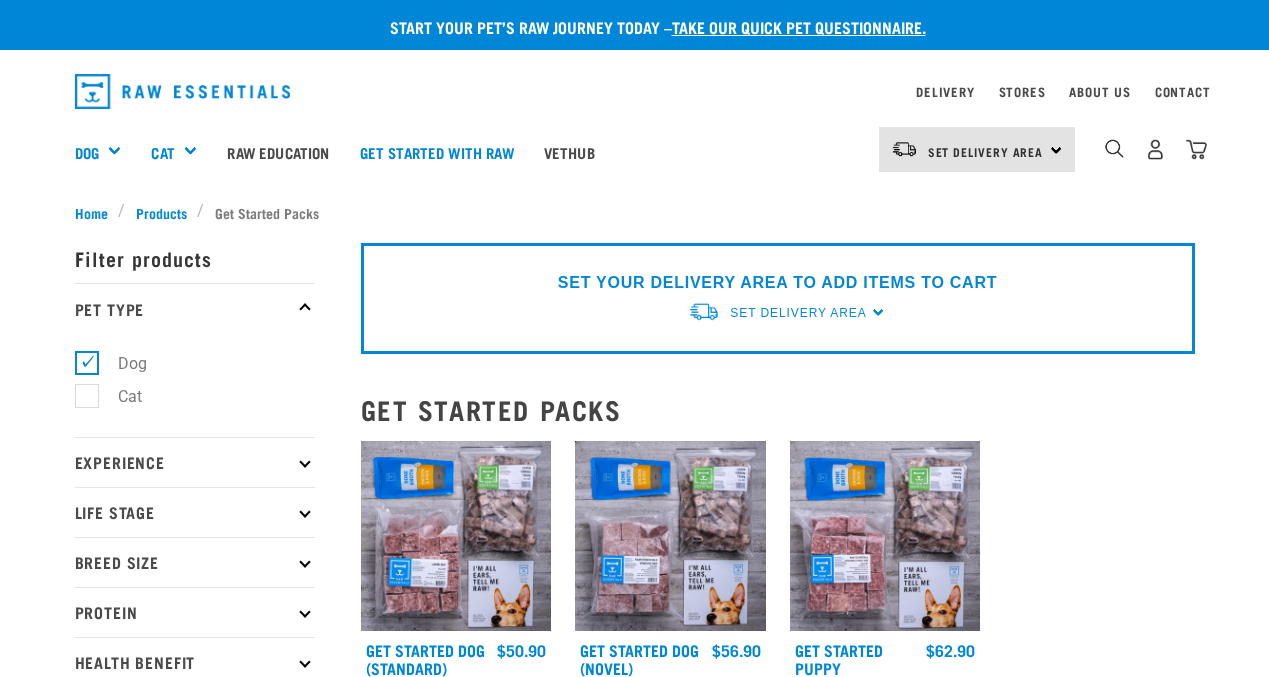 scroll, scrollTop: 0, scrollLeft: 0, axis: both 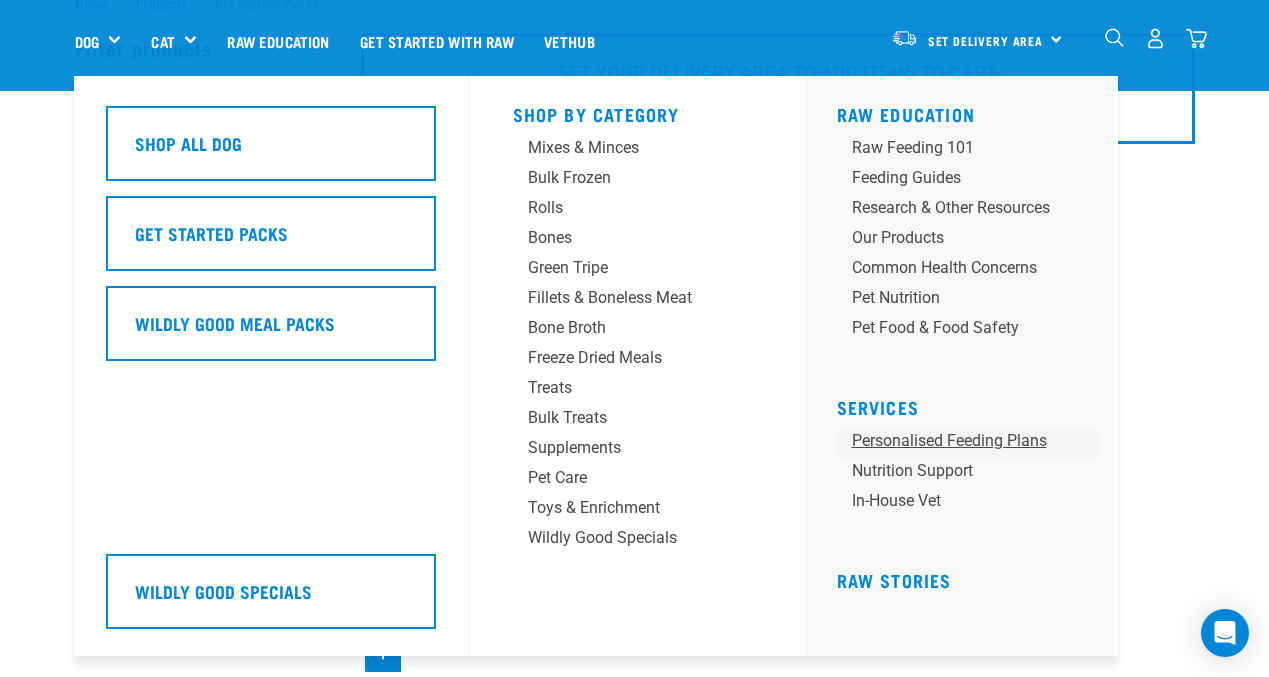 click on "Personalised Feeding Plans" at bounding box center [967, 444] 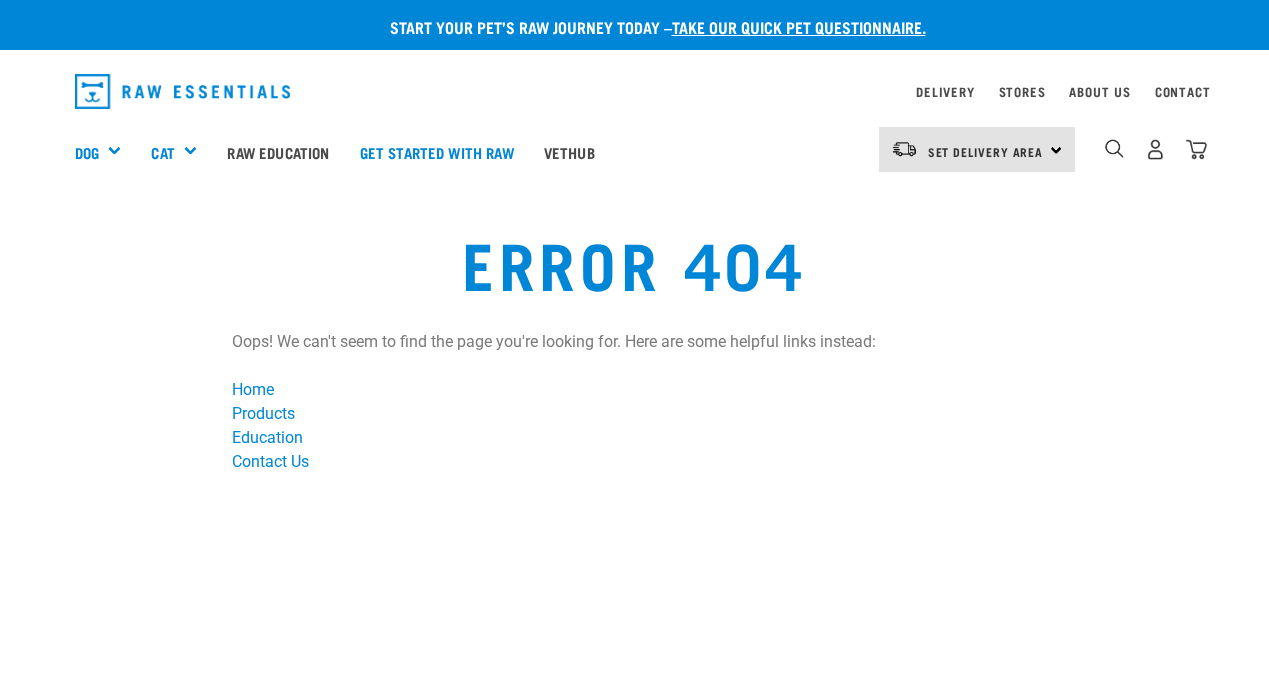 scroll, scrollTop: 0, scrollLeft: 0, axis: both 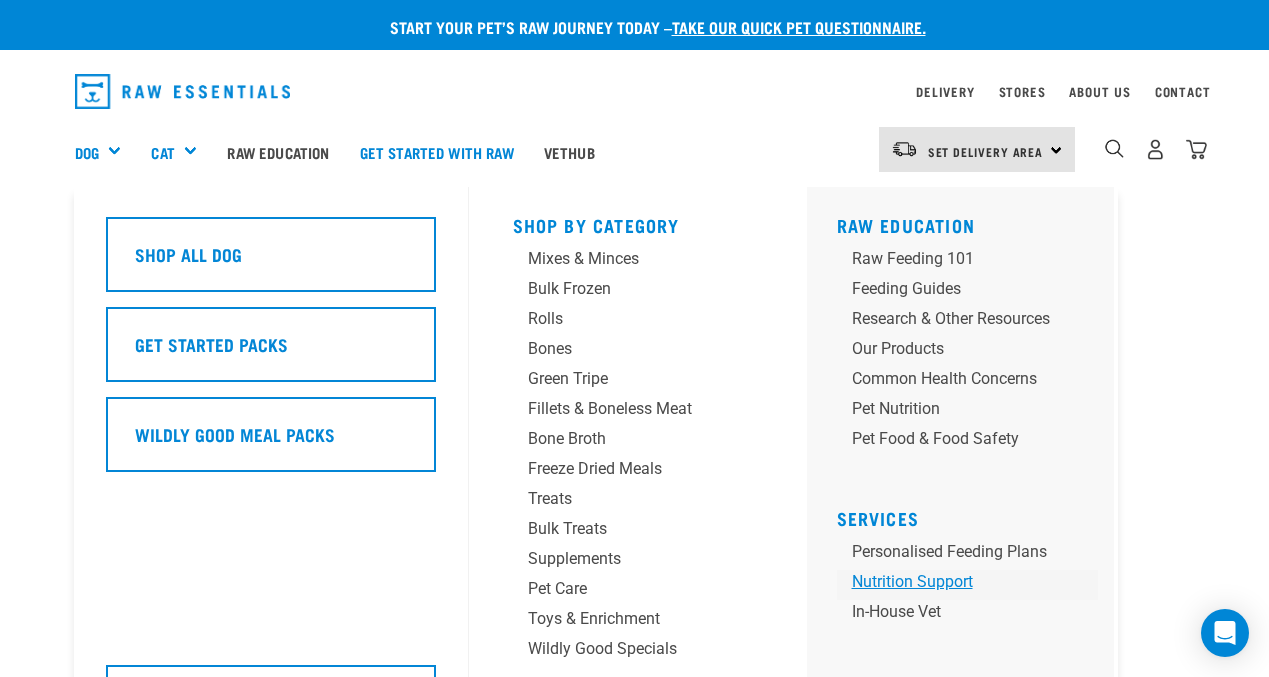 click on "Nutrition Support" at bounding box center (967, 585) 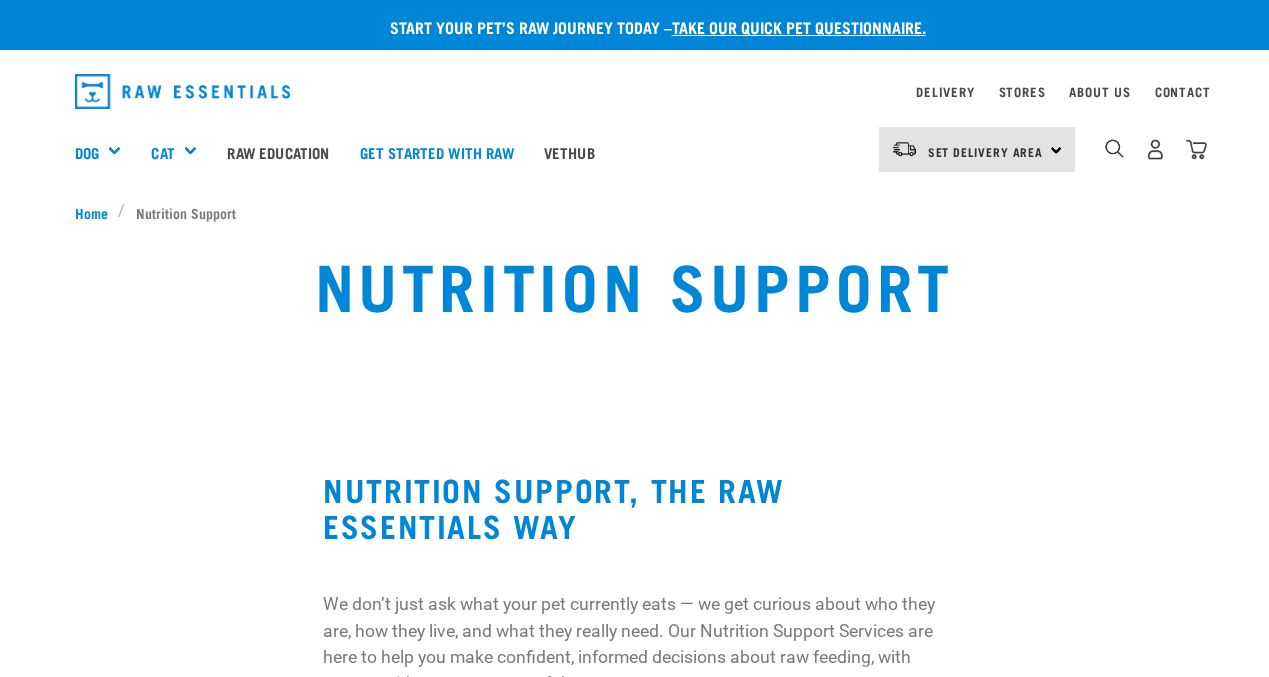 scroll, scrollTop: 0, scrollLeft: 0, axis: both 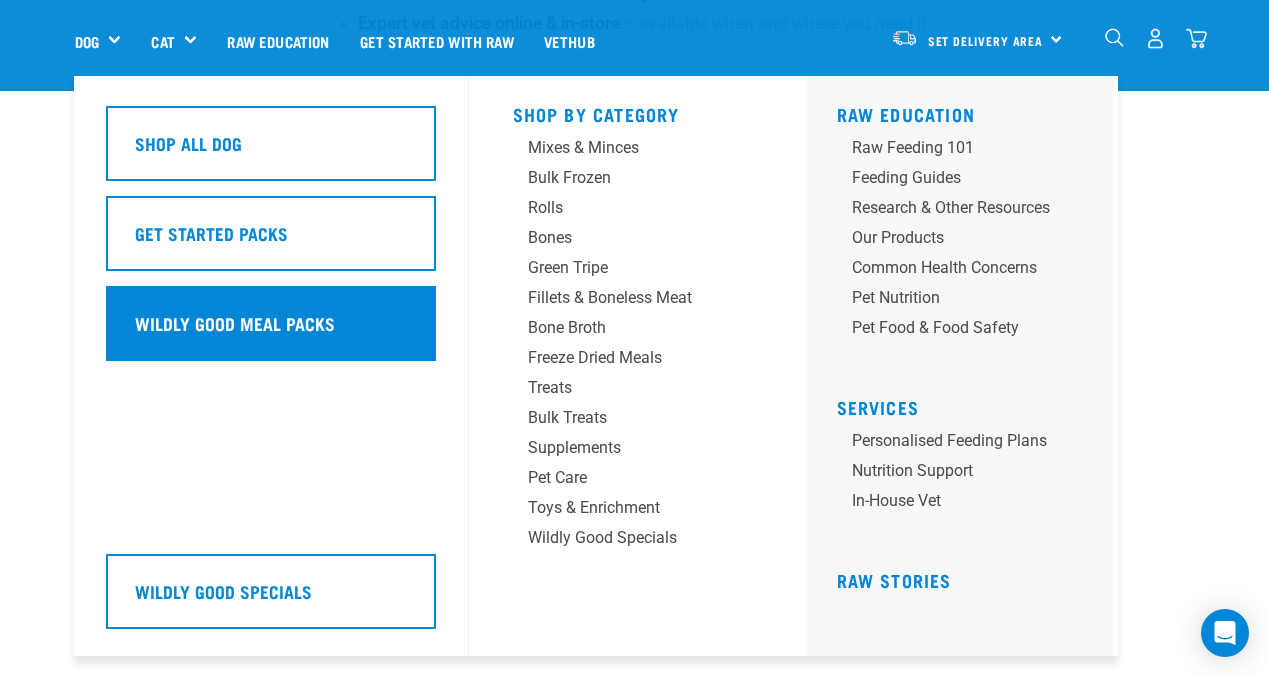 click on "Wildly Good Meal Packs" at bounding box center (271, 323) 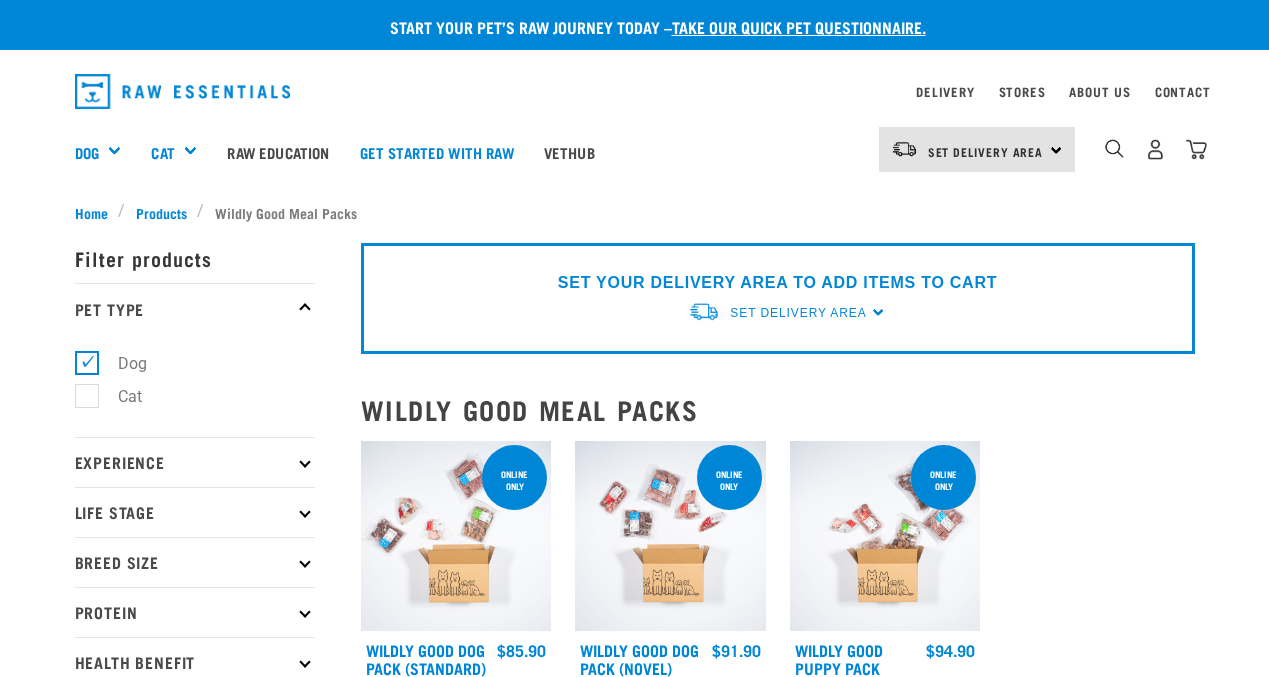scroll, scrollTop: 0, scrollLeft: 0, axis: both 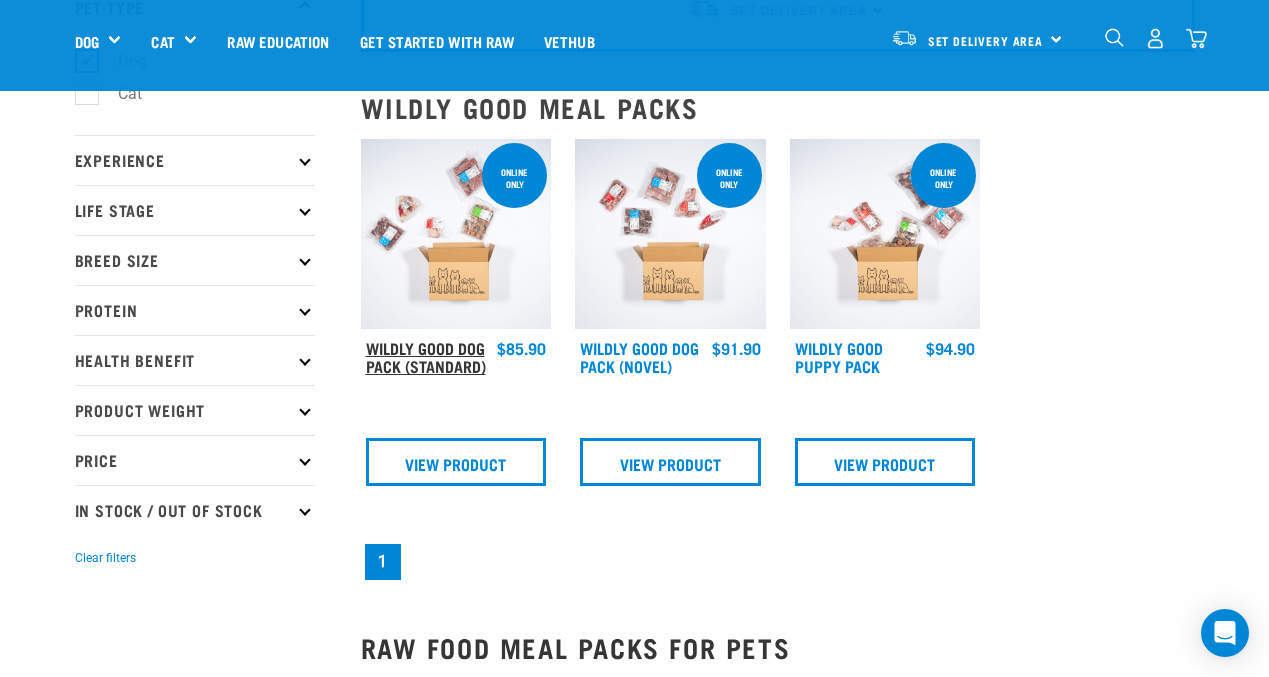 click on "Wildly Good Dog Pack (Standard)" at bounding box center [426, 356] 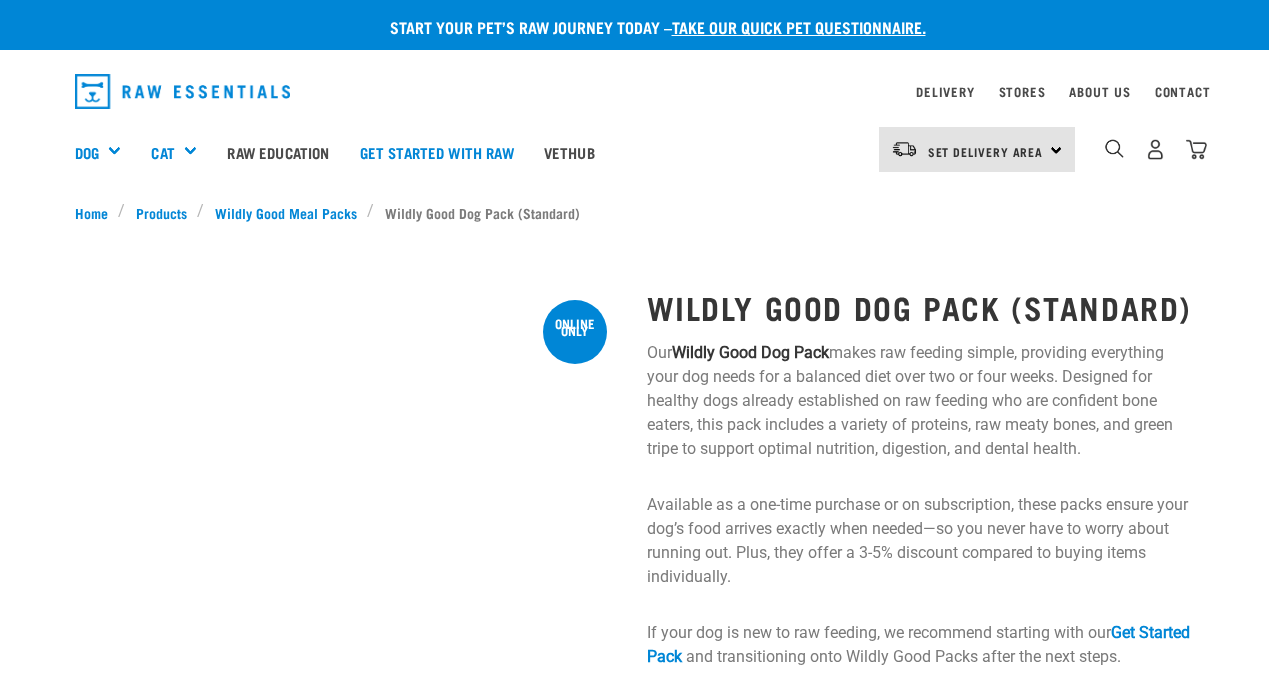 scroll, scrollTop: 0, scrollLeft: 0, axis: both 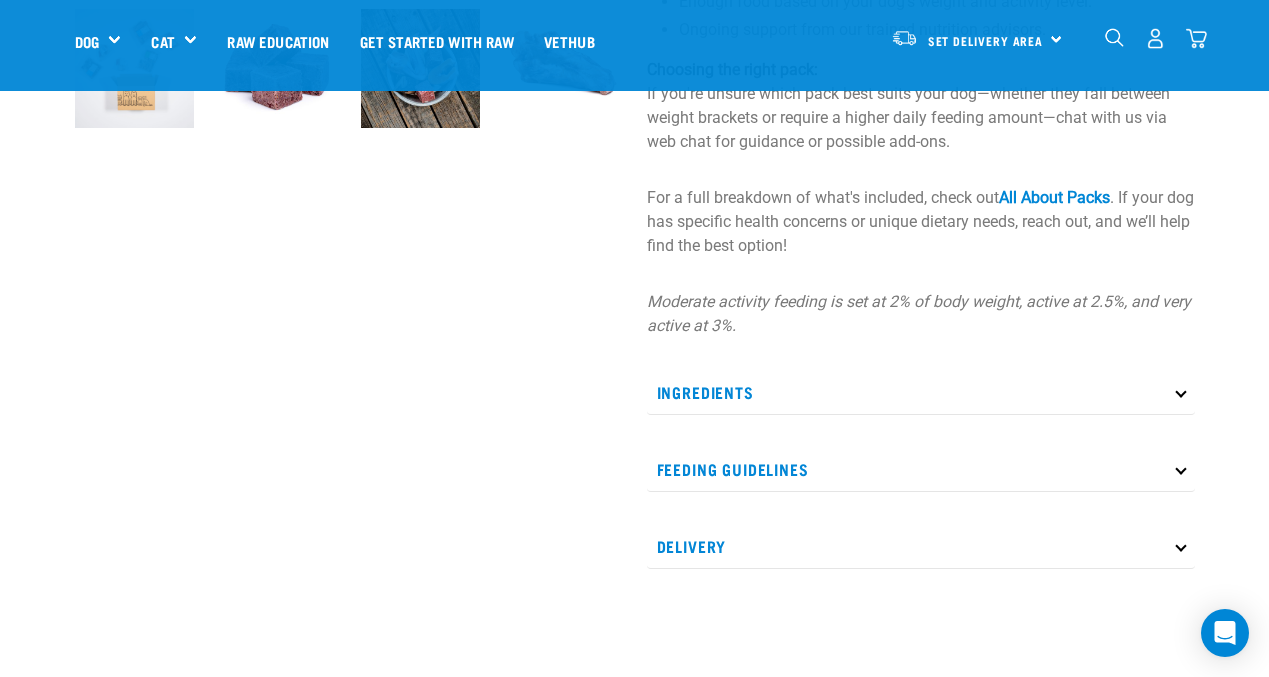 click on "Ingredients" at bounding box center [921, 392] 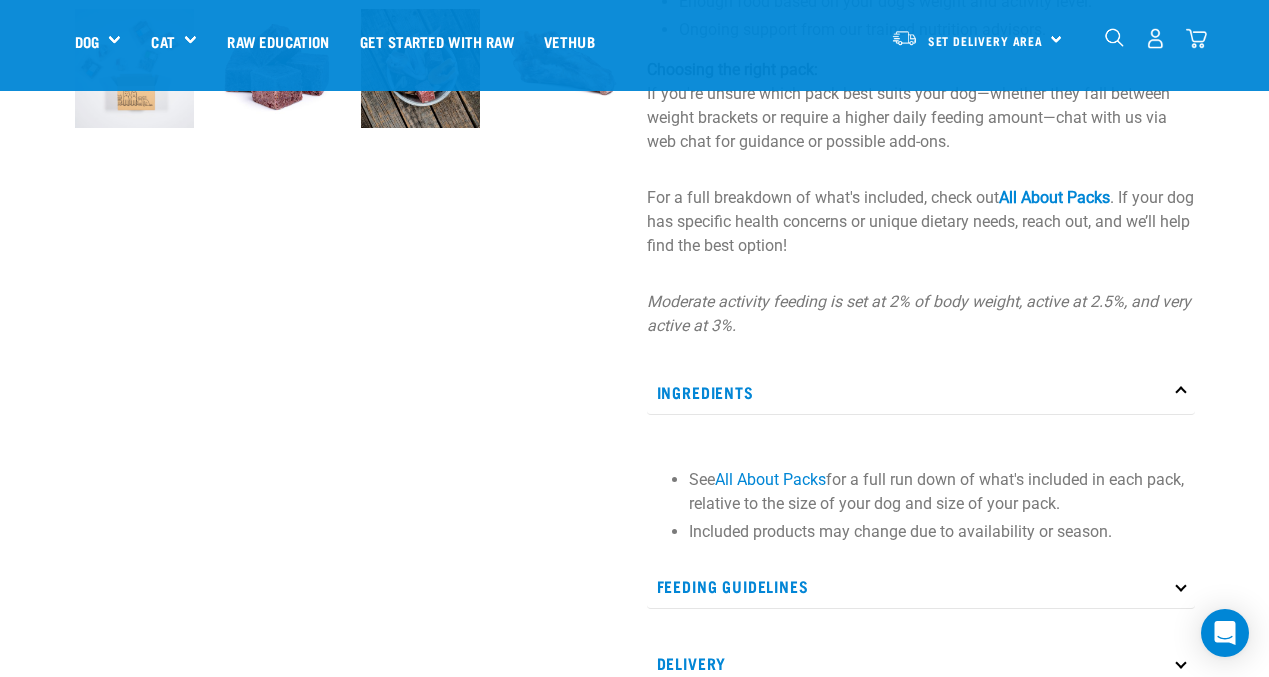click on "Ingredients" at bounding box center (921, 392) 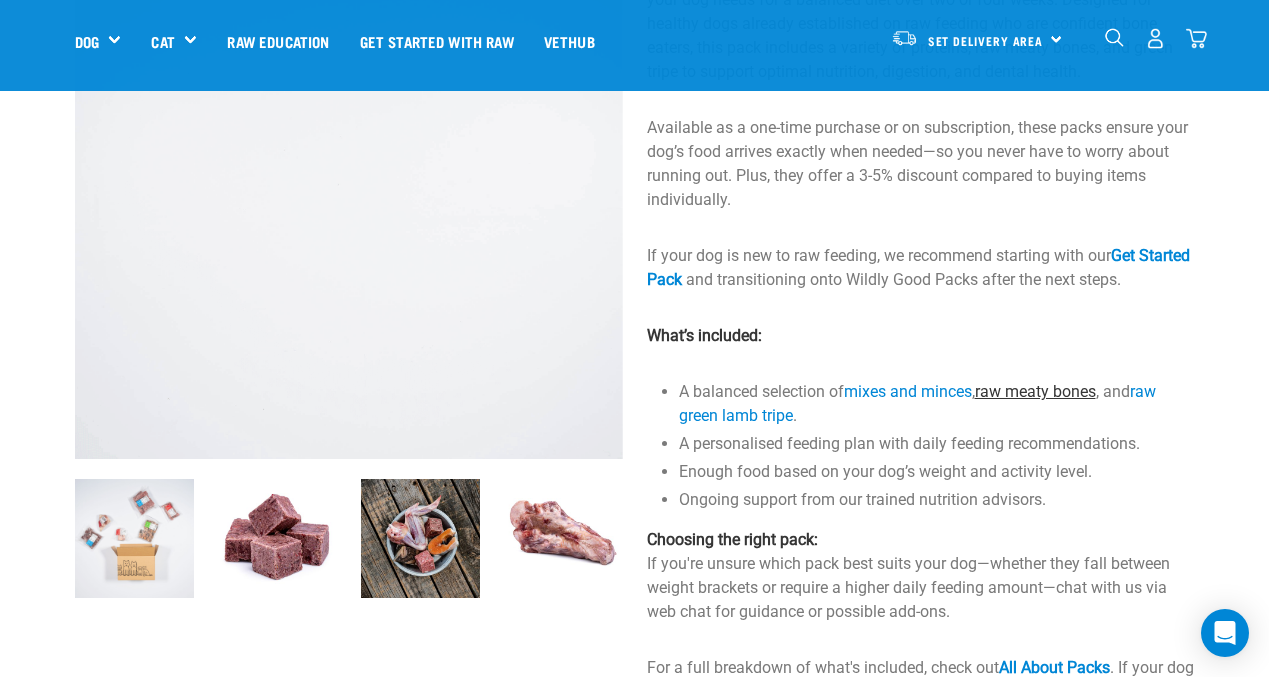 scroll, scrollTop: 214, scrollLeft: 0, axis: vertical 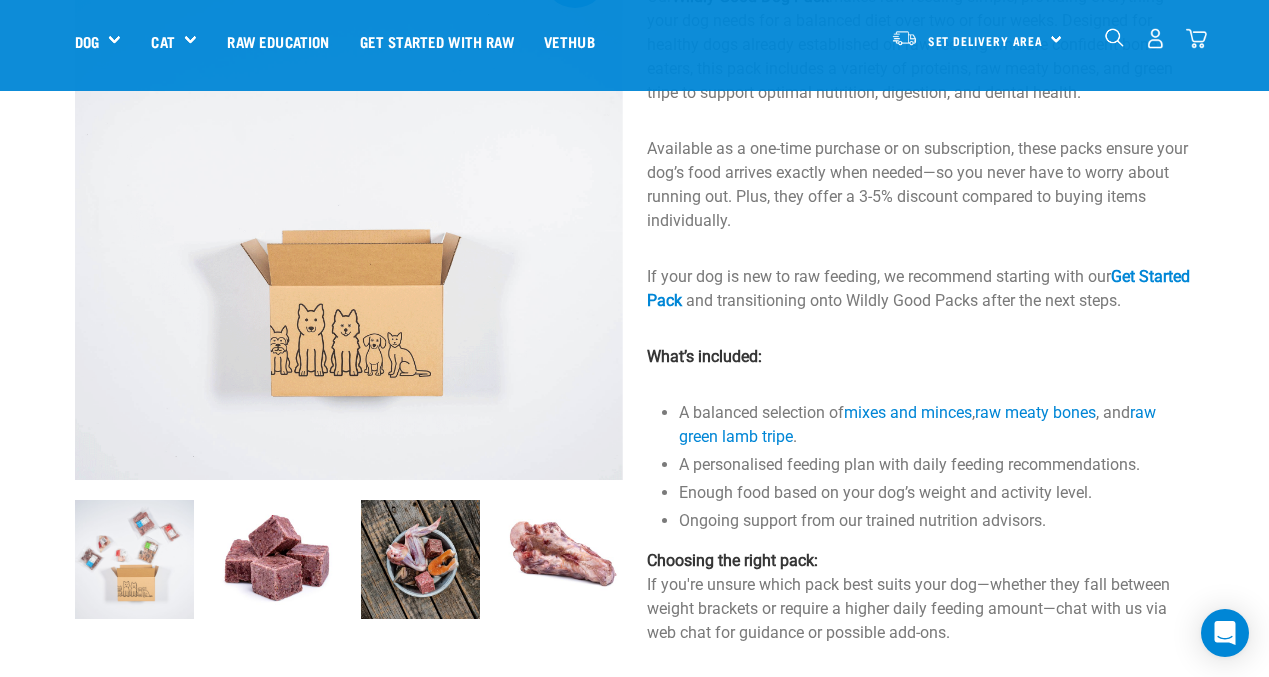 click at bounding box center [563, 559] 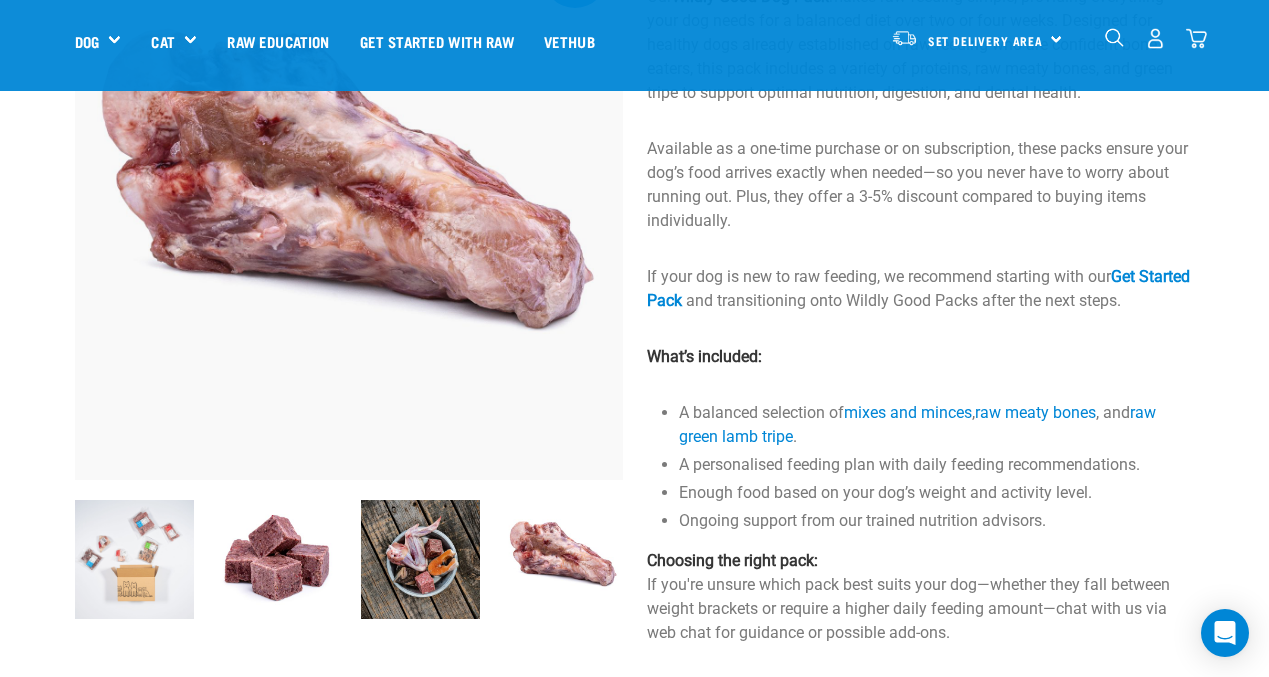 click at bounding box center (134, 559) 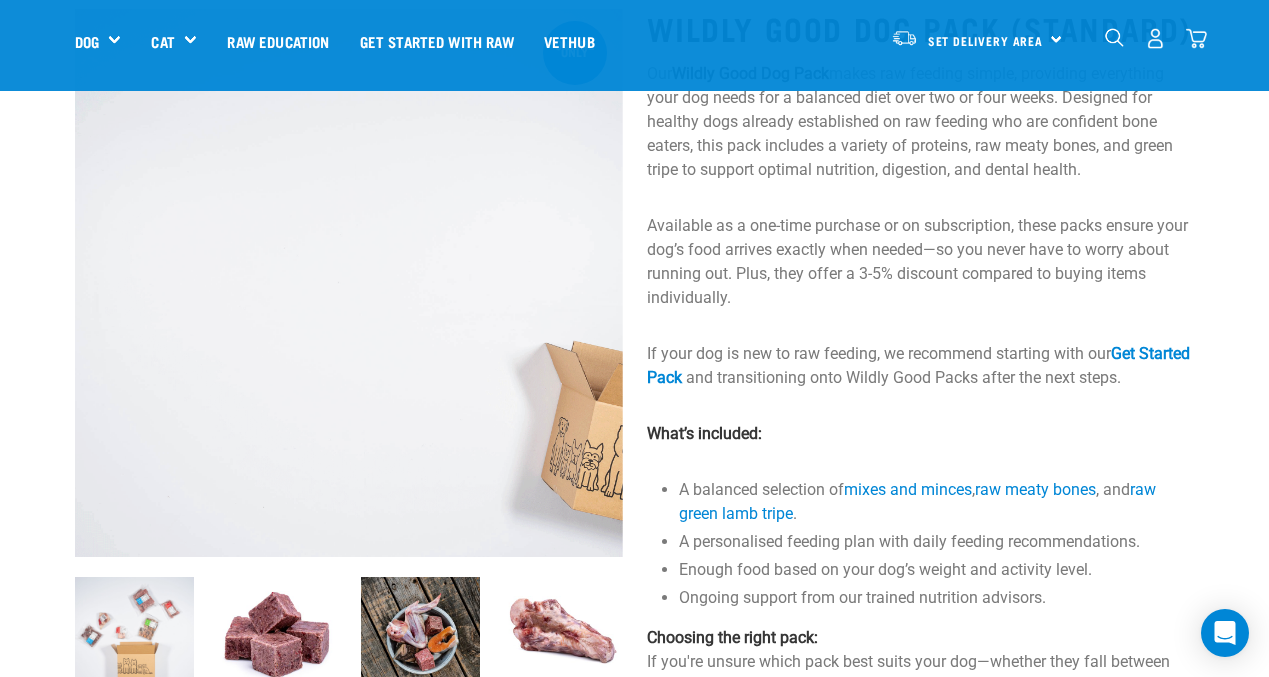 scroll, scrollTop: 135, scrollLeft: 0, axis: vertical 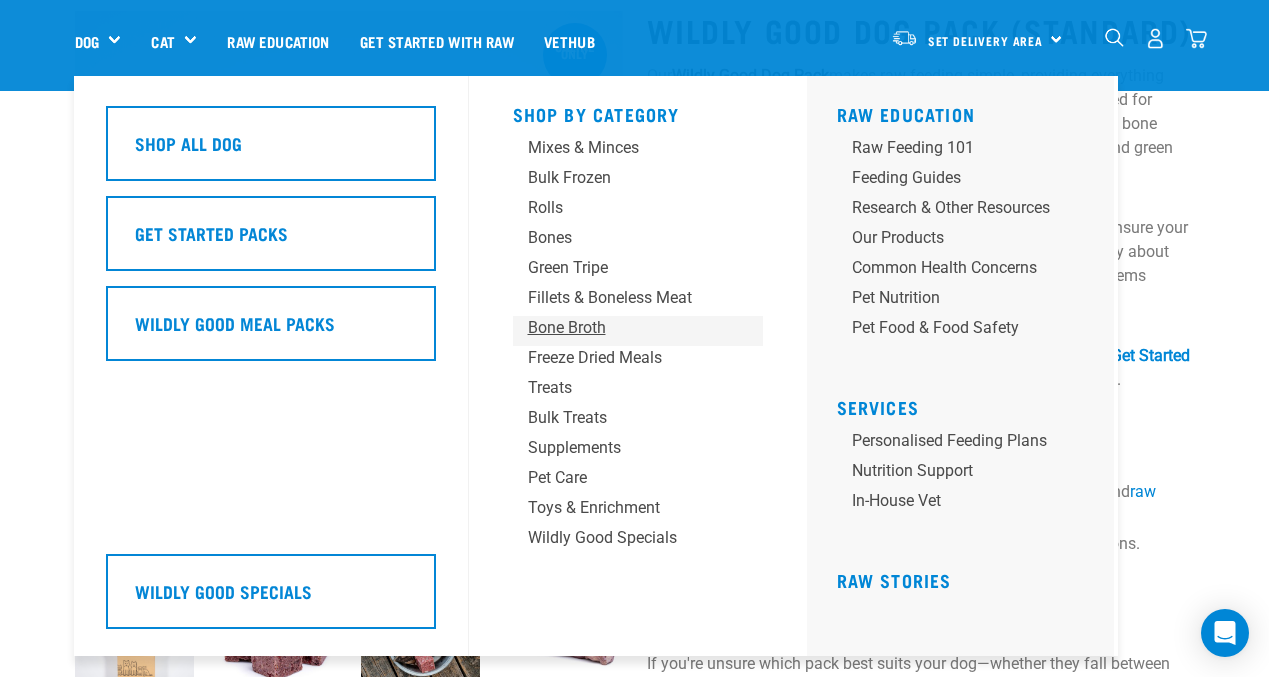 click on "Bone Broth" at bounding box center [621, 328] 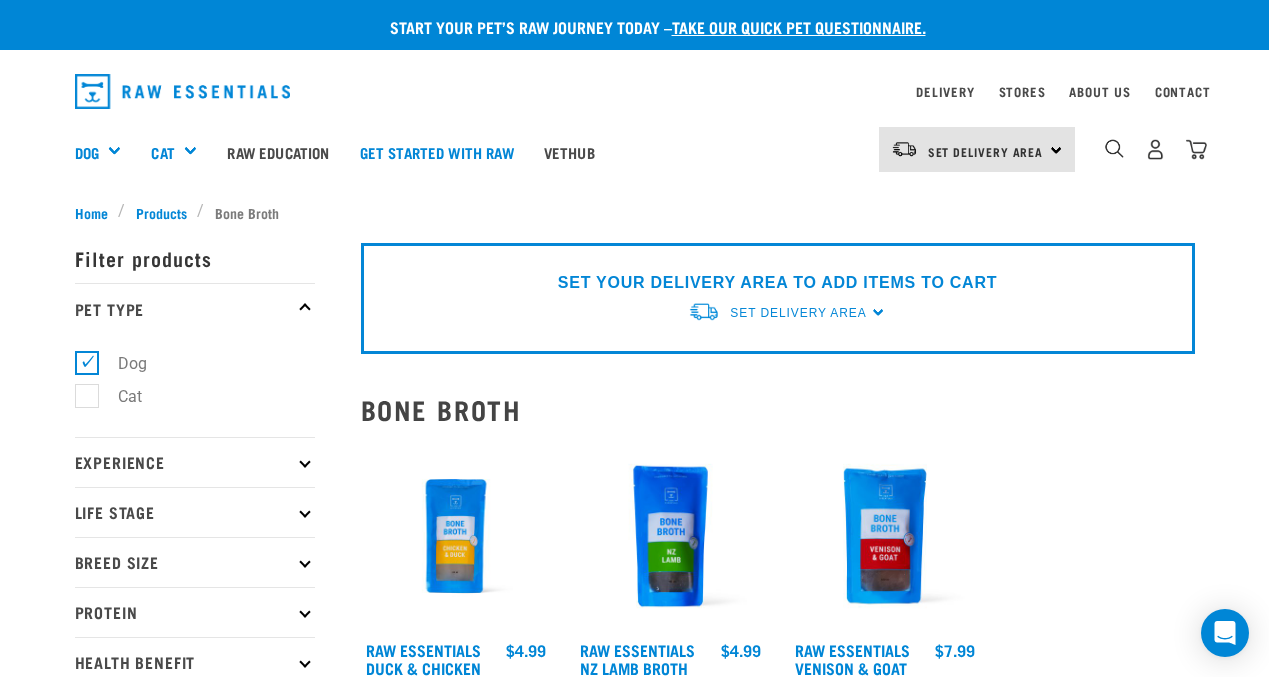 scroll, scrollTop: 0, scrollLeft: 0, axis: both 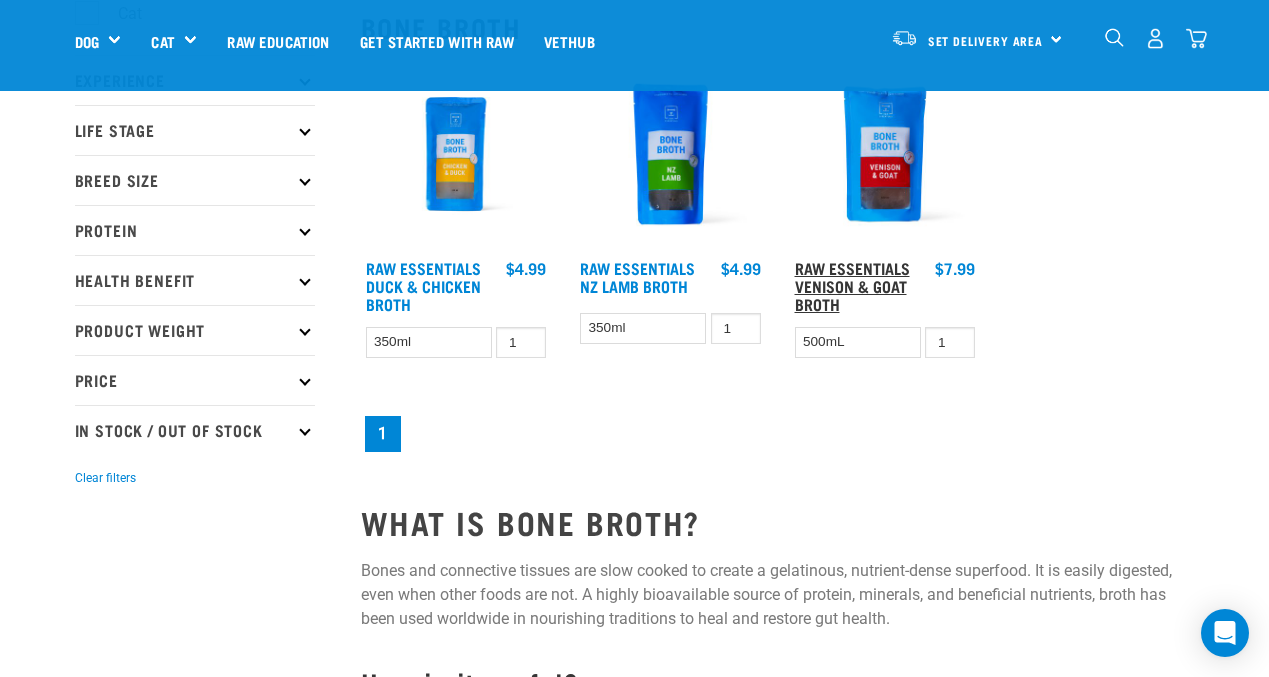 click on "Raw Essentials Venison & Goat Broth" at bounding box center [852, 285] 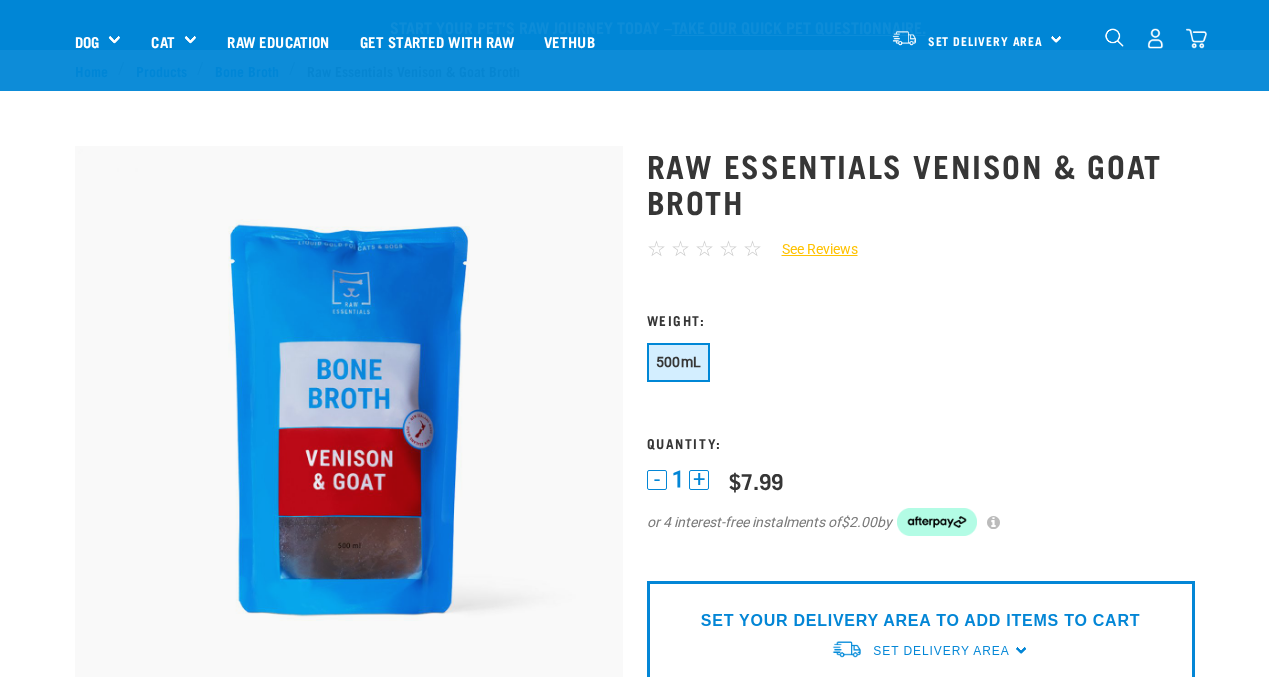 scroll, scrollTop: 324, scrollLeft: 0, axis: vertical 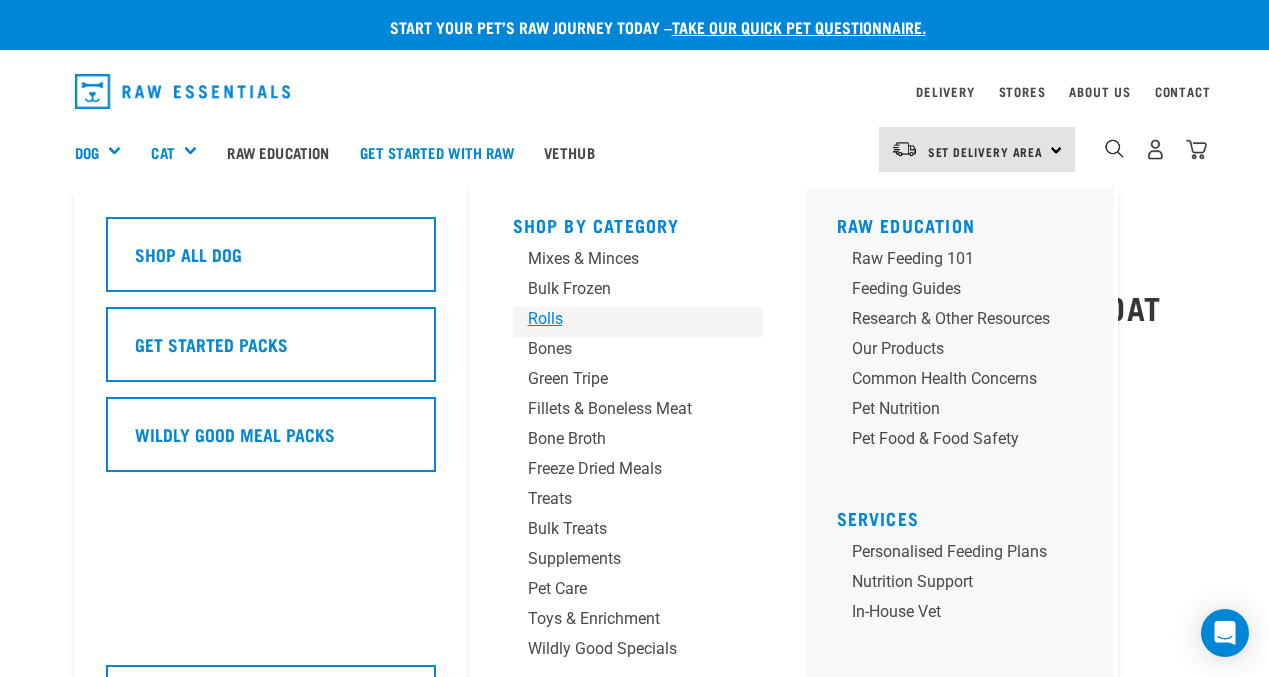 click on "Rolls" at bounding box center (621, 319) 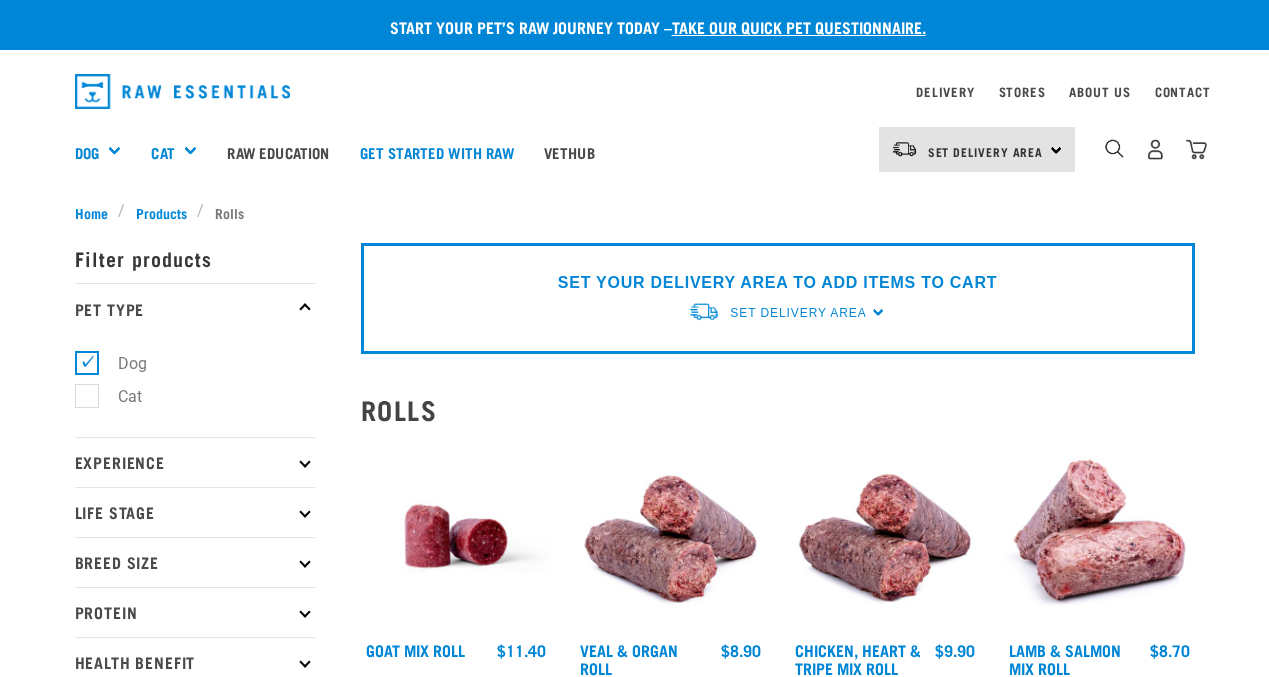 scroll, scrollTop: 0, scrollLeft: 0, axis: both 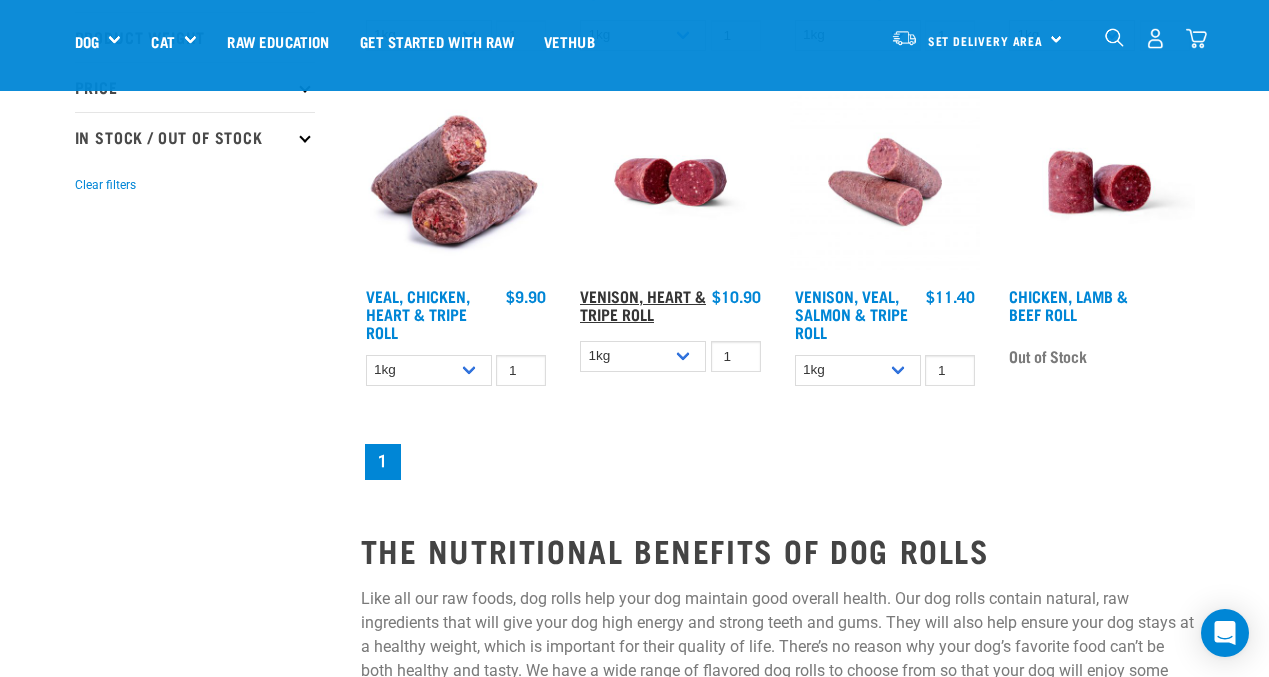 click on "Venison, Heart & Tripe Roll" at bounding box center (643, 304) 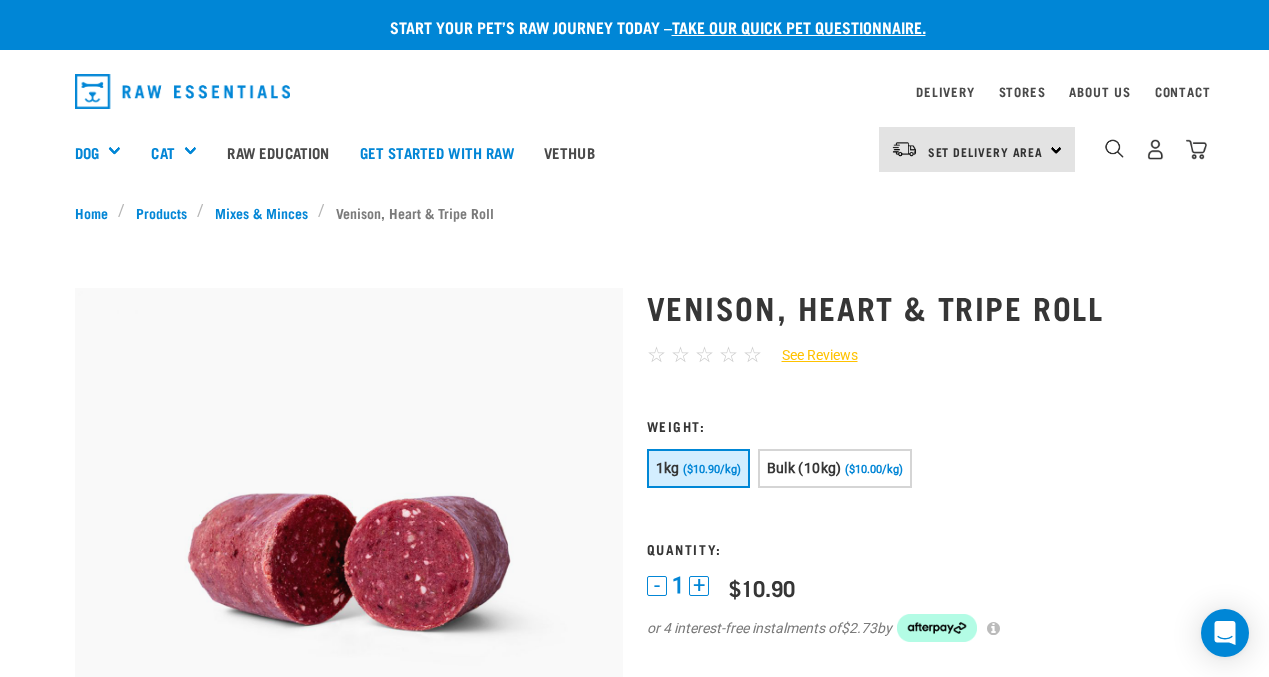 scroll, scrollTop: 0, scrollLeft: 0, axis: both 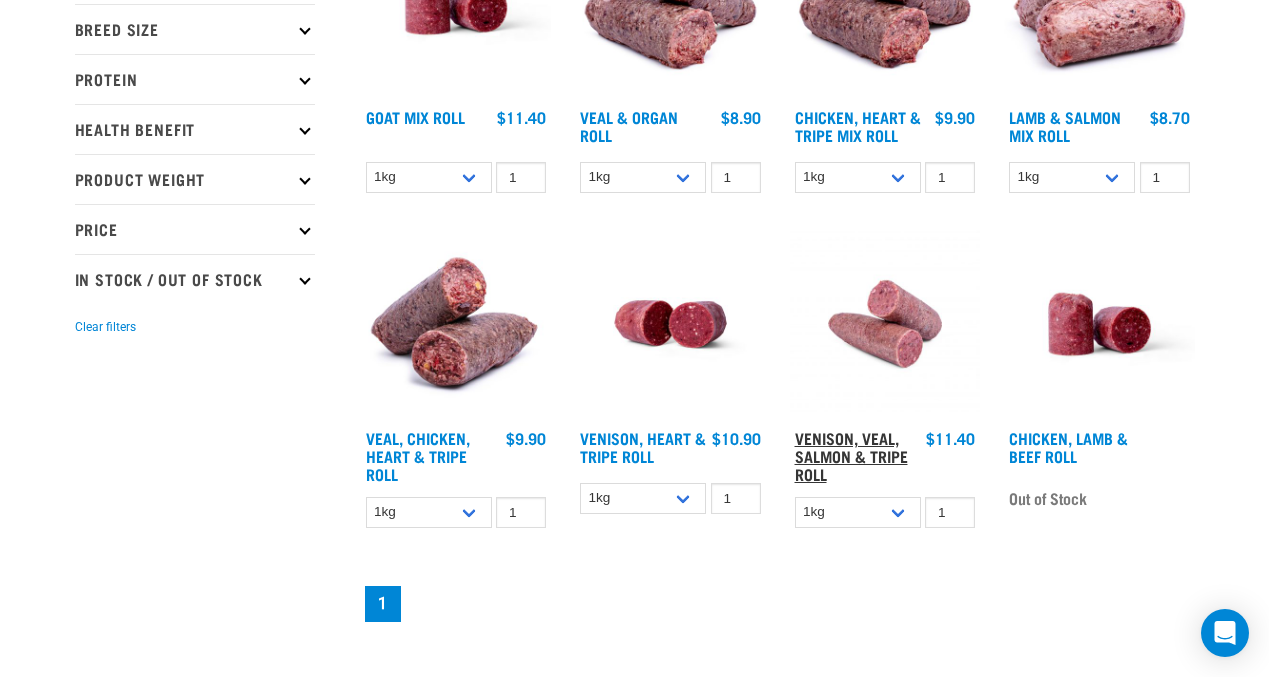 click on "Venison, Veal, Salmon & Tripe Roll" at bounding box center (851, 455) 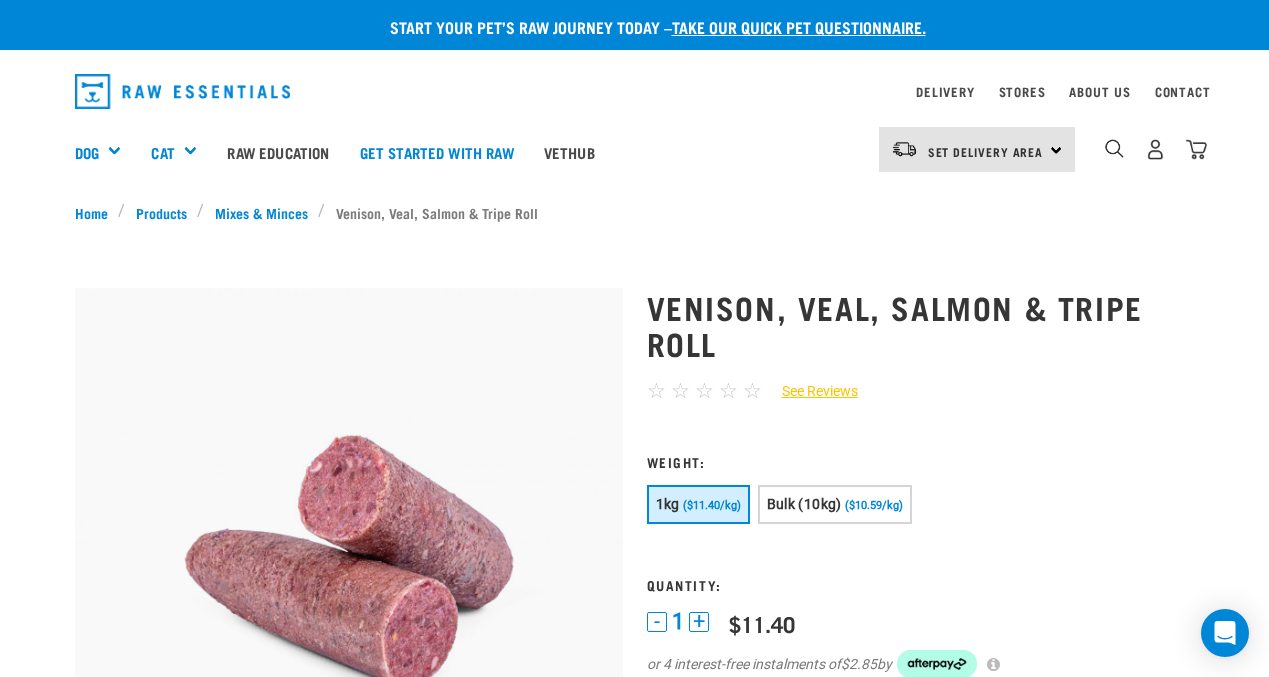 scroll, scrollTop: 0, scrollLeft: 0, axis: both 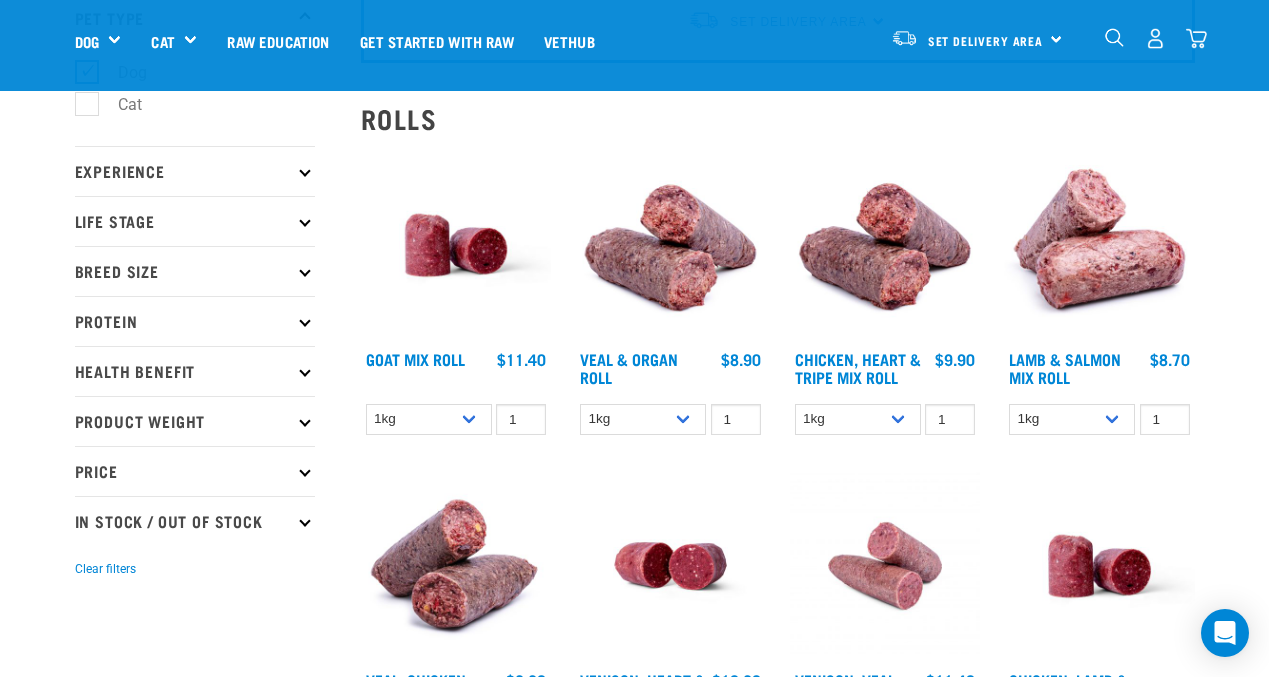 click on "Lamb & Salmon Mix Roll" at bounding box center [1072, 370] 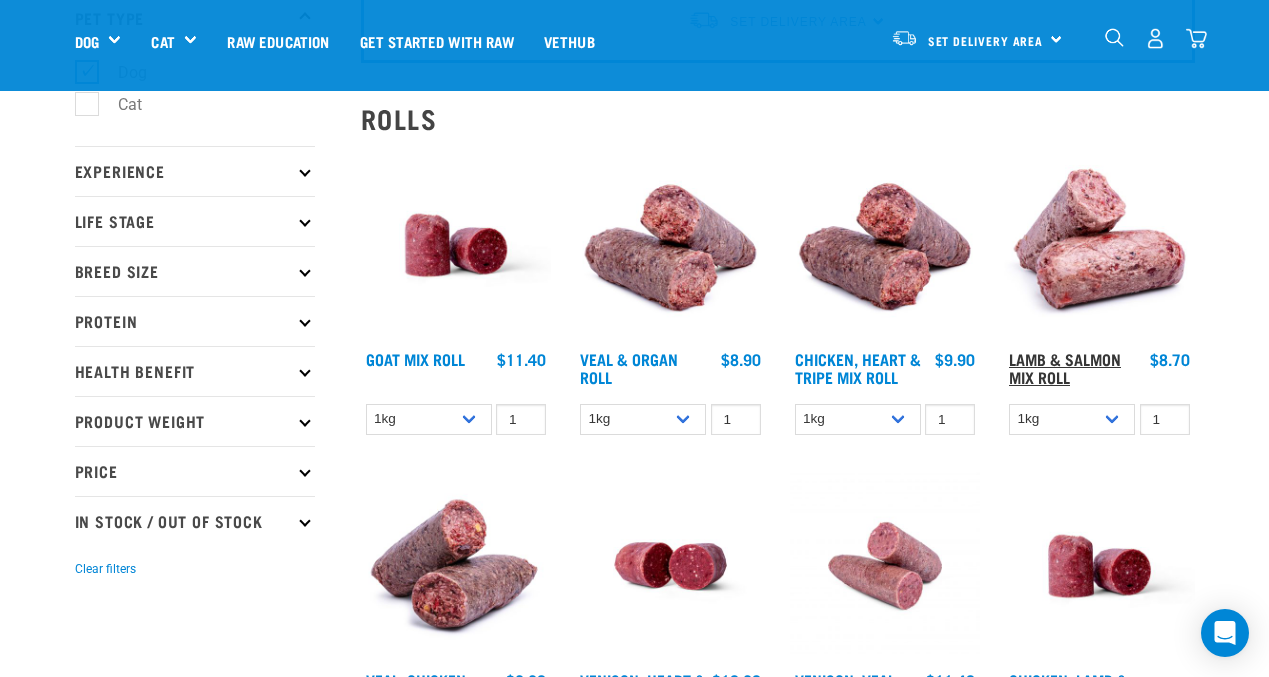 click on "Lamb & Salmon Mix Roll" at bounding box center [1065, 367] 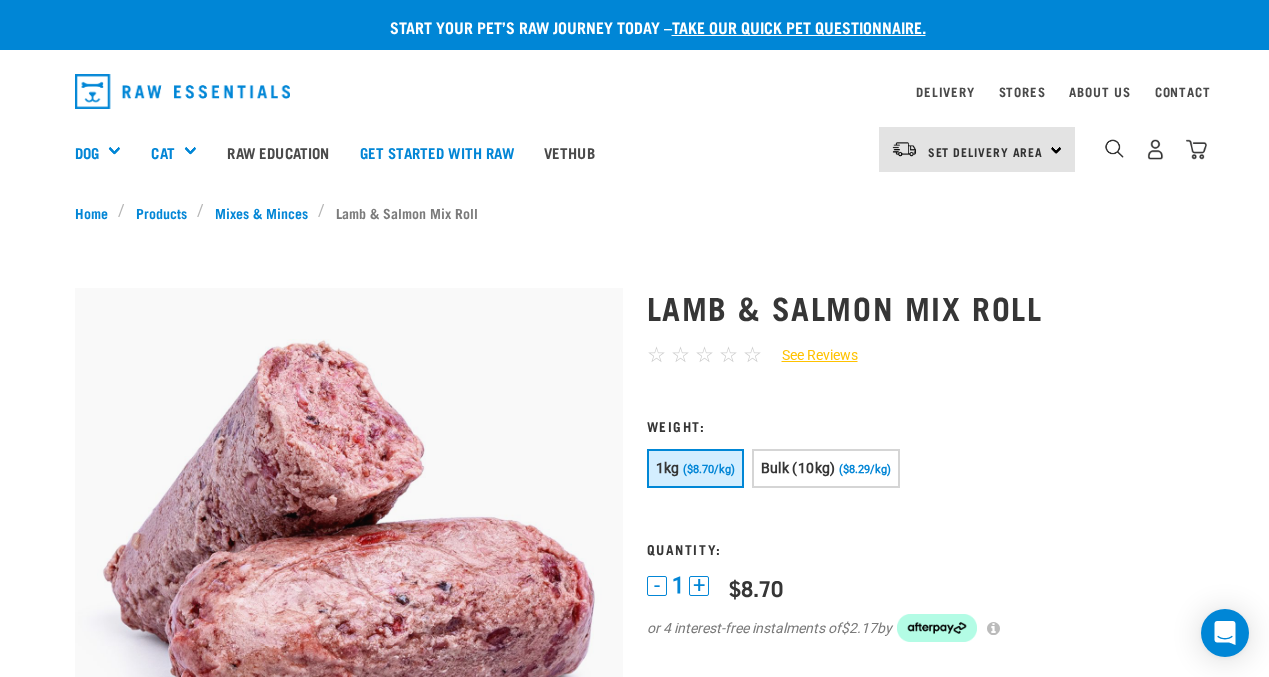 scroll, scrollTop: 0, scrollLeft: 0, axis: both 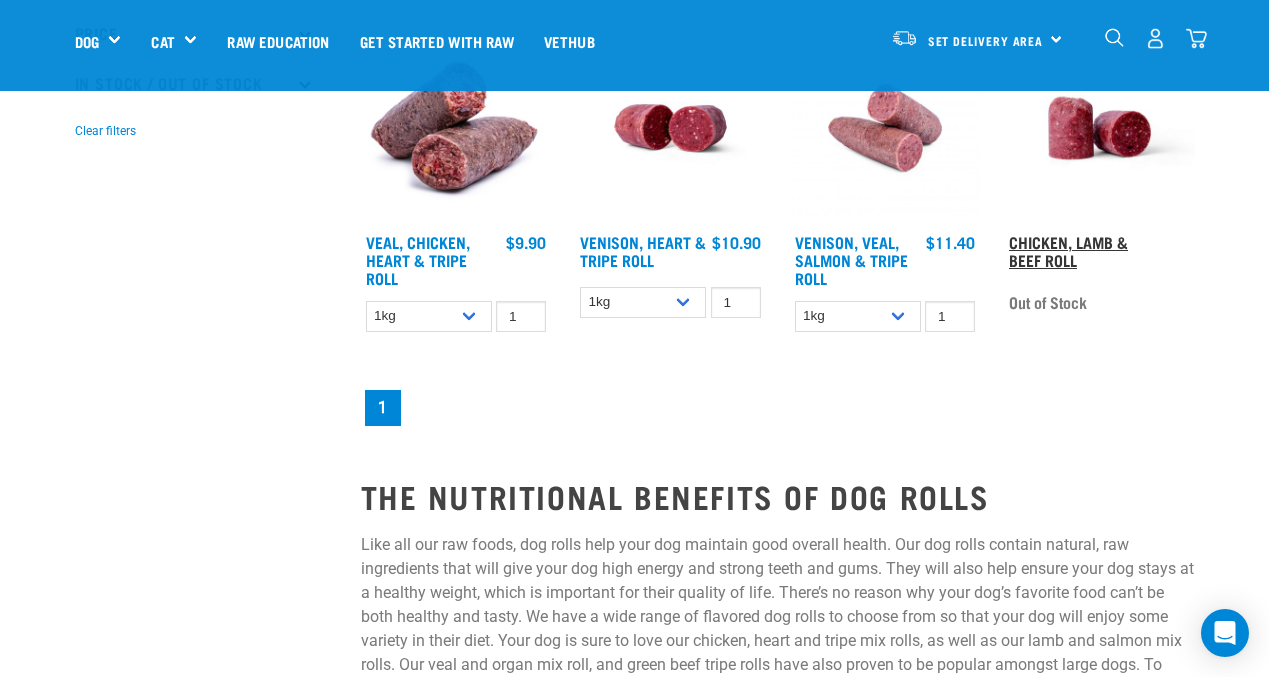 click on "Chicken, Lamb & Beef Roll" at bounding box center (1068, 250) 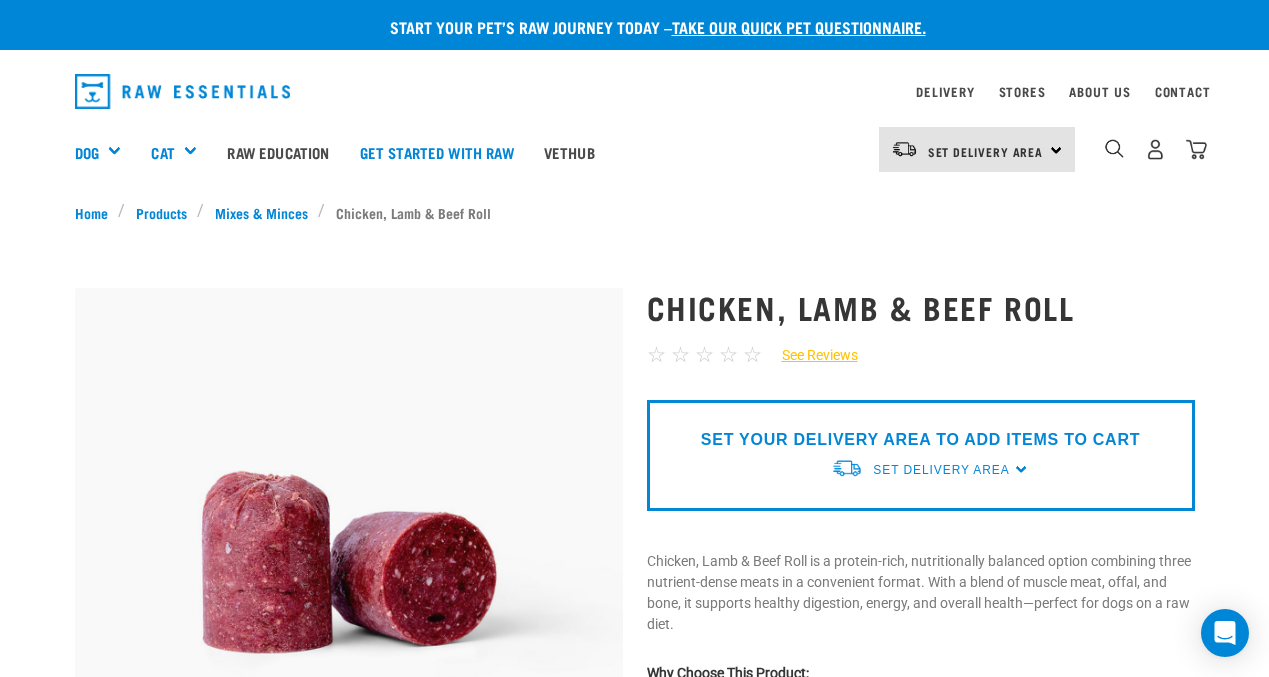 scroll, scrollTop: 0, scrollLeft: 0, axis: both 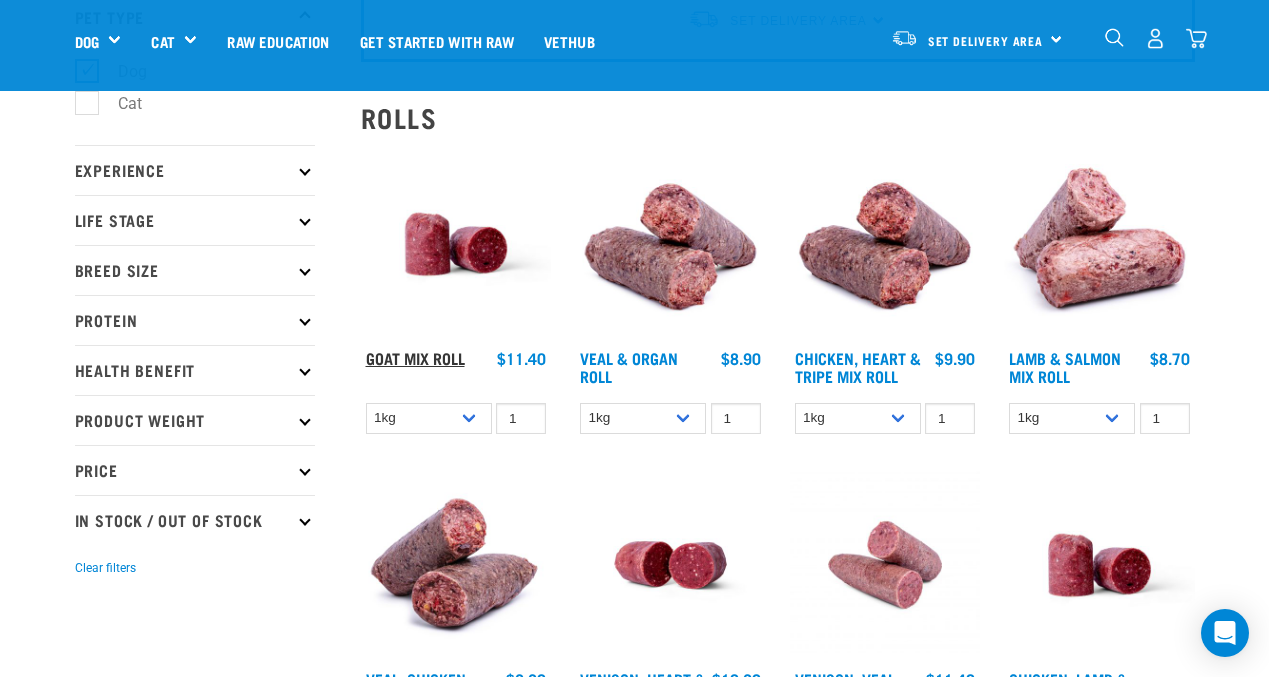 click on "Goat Mix Roll" at bounding box center [415, 357] 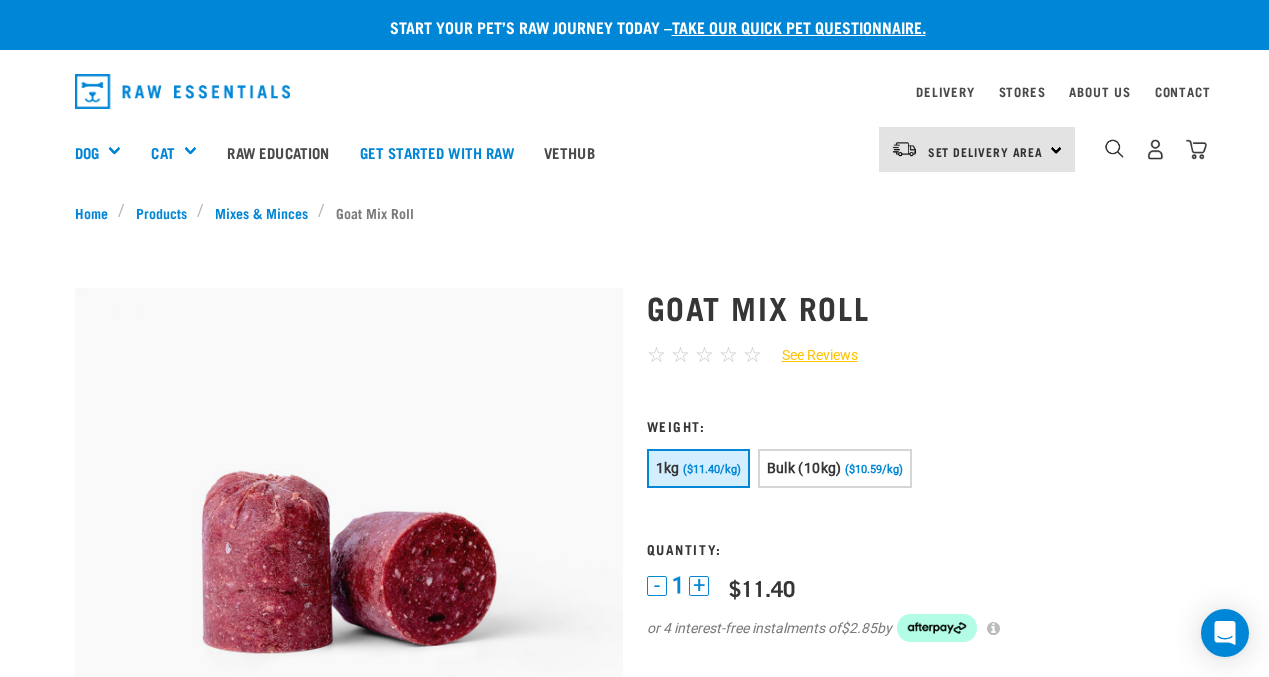 scroll, scrollTop: 0, scrollLeft: 0, axis: both 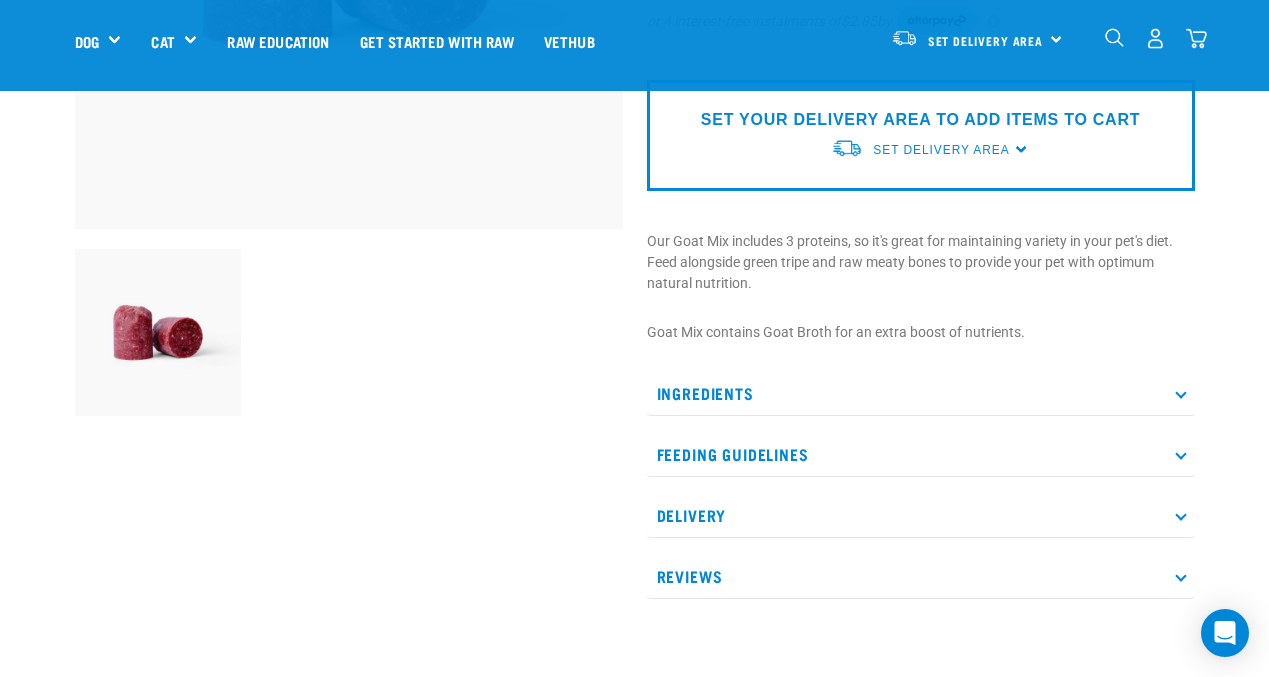 click on "Ingredients" at bounding box center (921, 393) 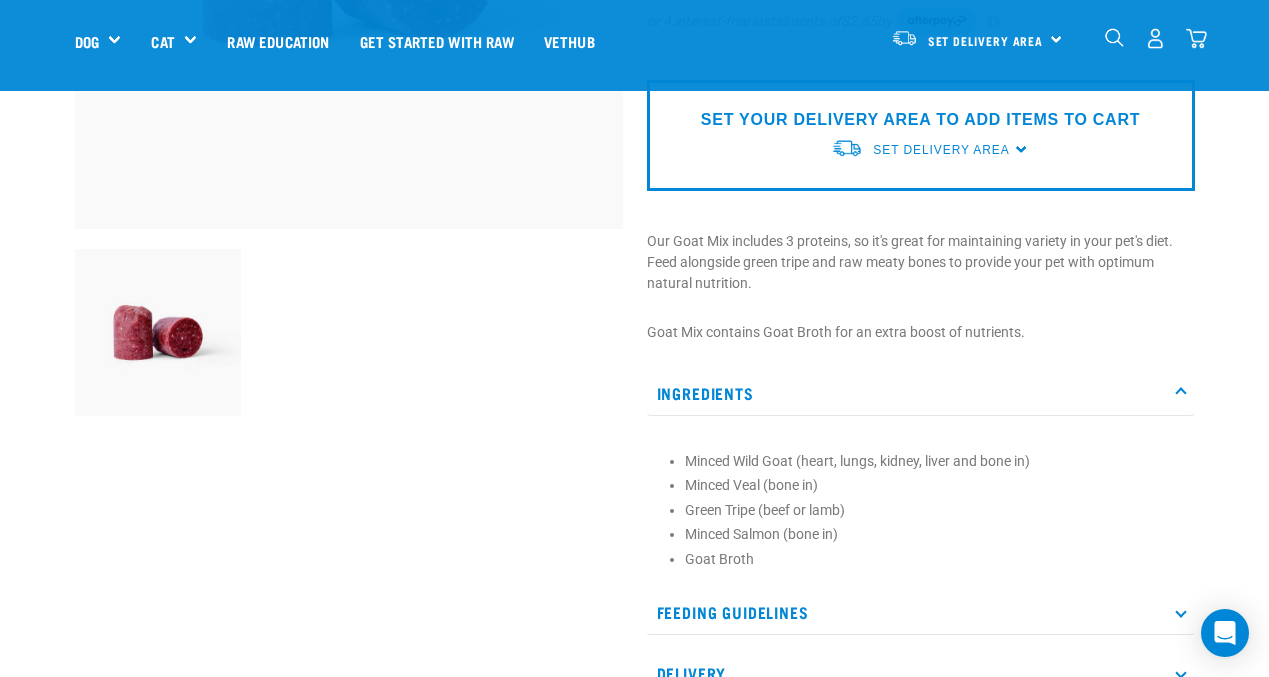click on "Ingredients" at bounding box center [921, 393] 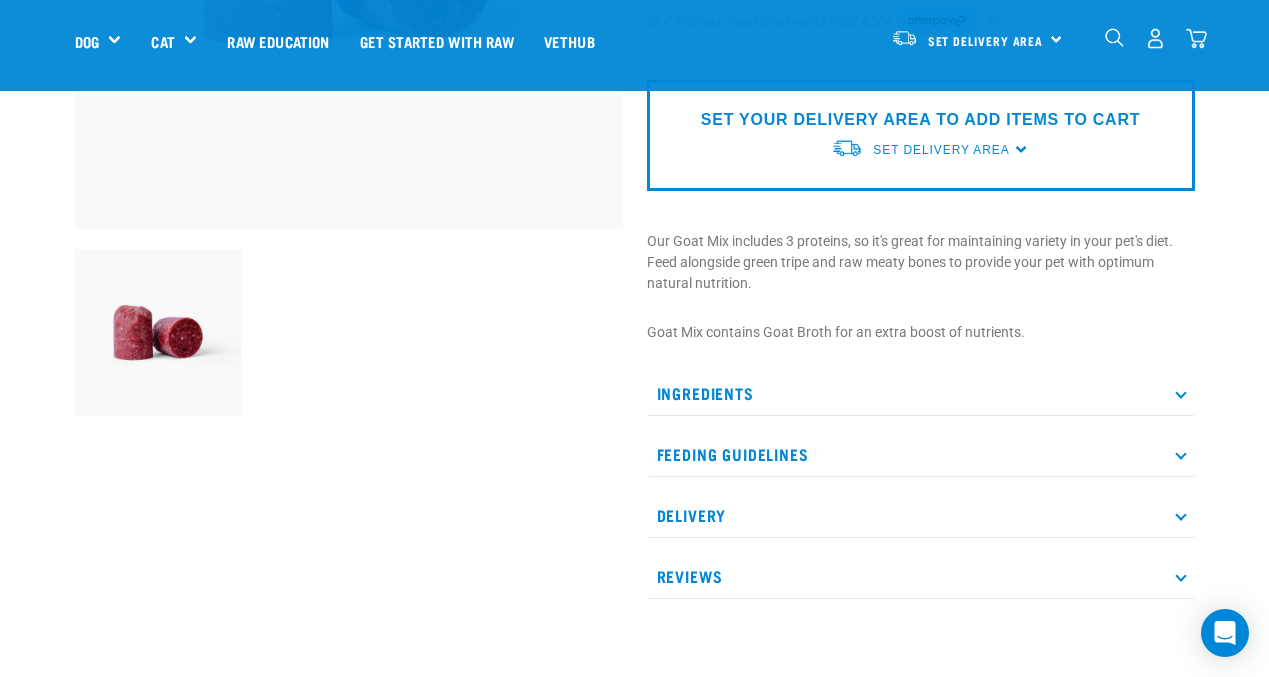 click on "Feeding Guidelines" at bounding box center [921, 454] 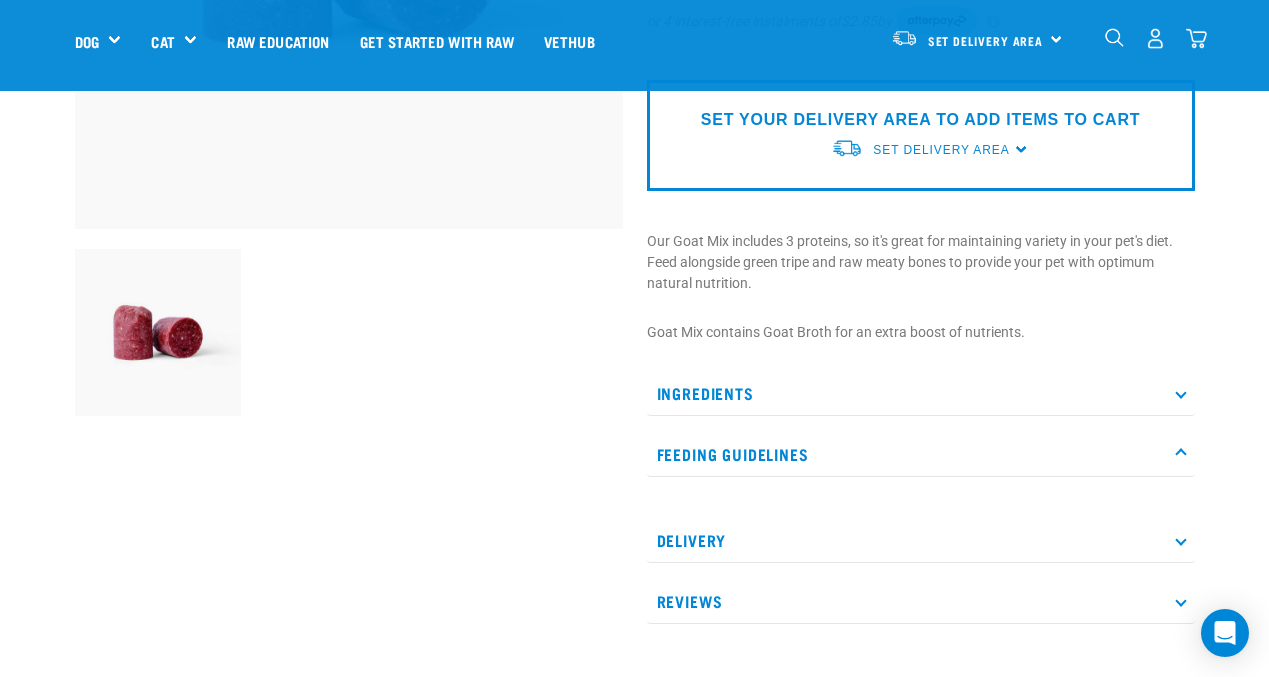 click on "Feeding Guidelines" at bounding box center [921, 454] 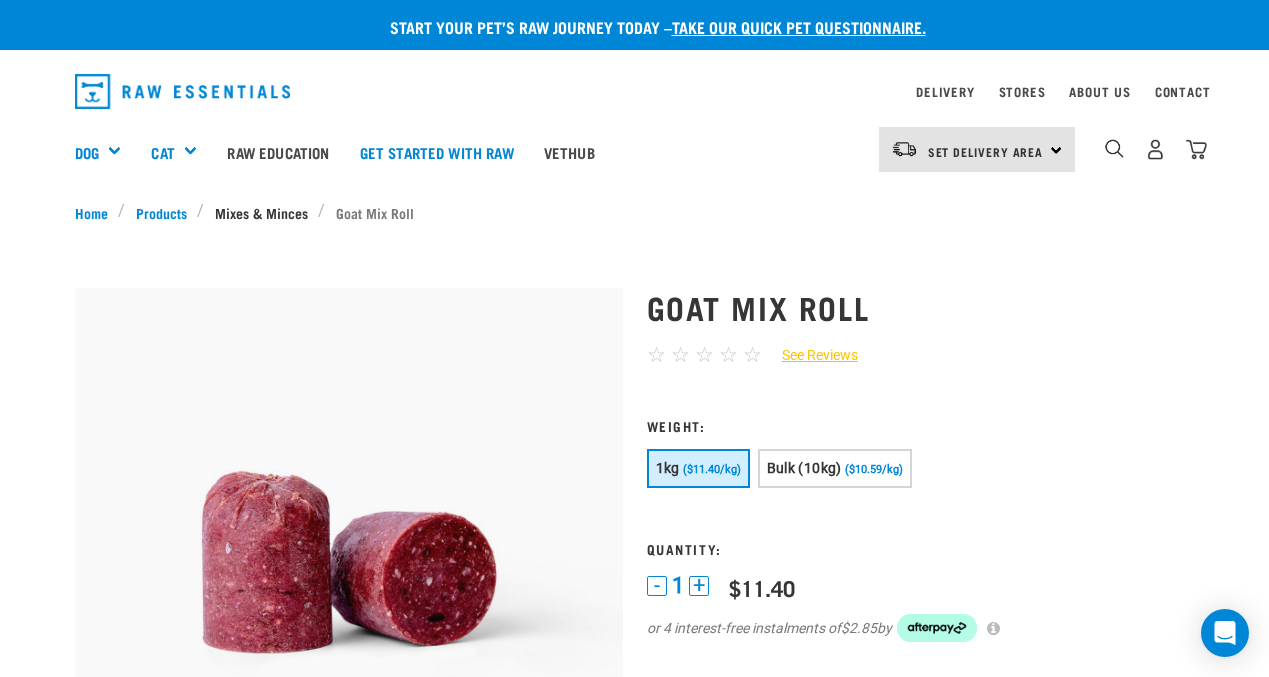 scroll, scrollTop: 0, scrollLeft: 0, axis: both 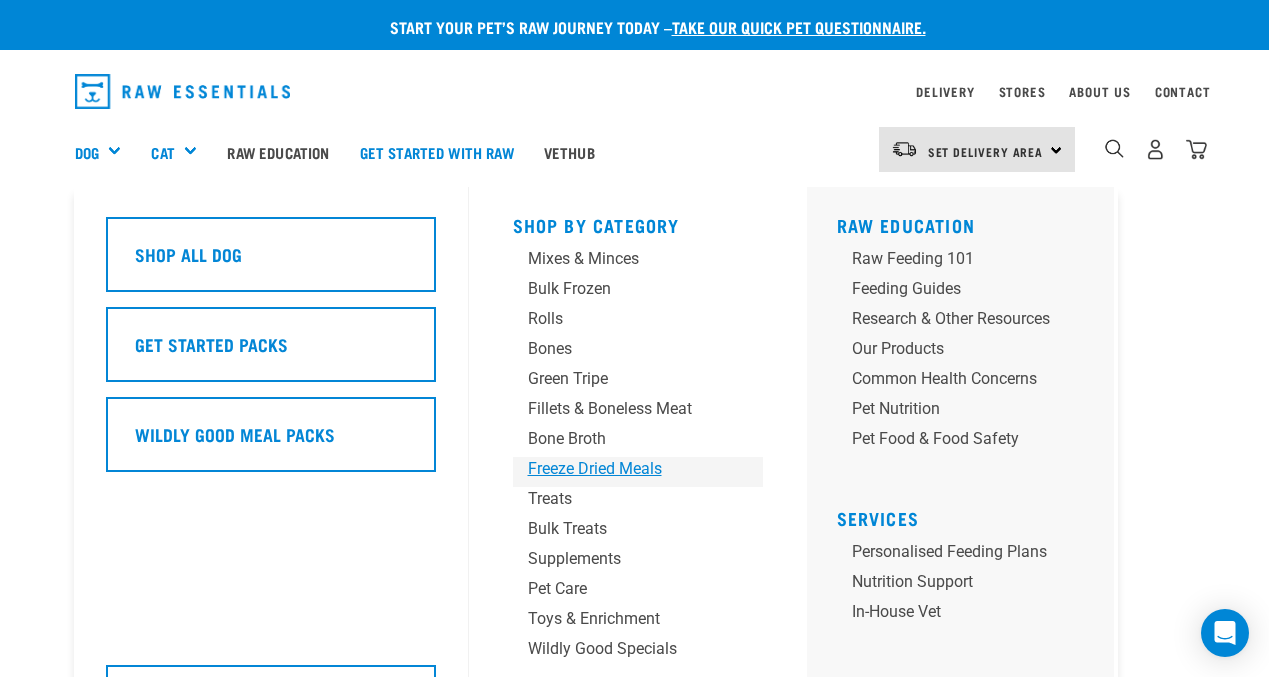 click on "Freeze Dried Meals" at bounding box center [621, 469] 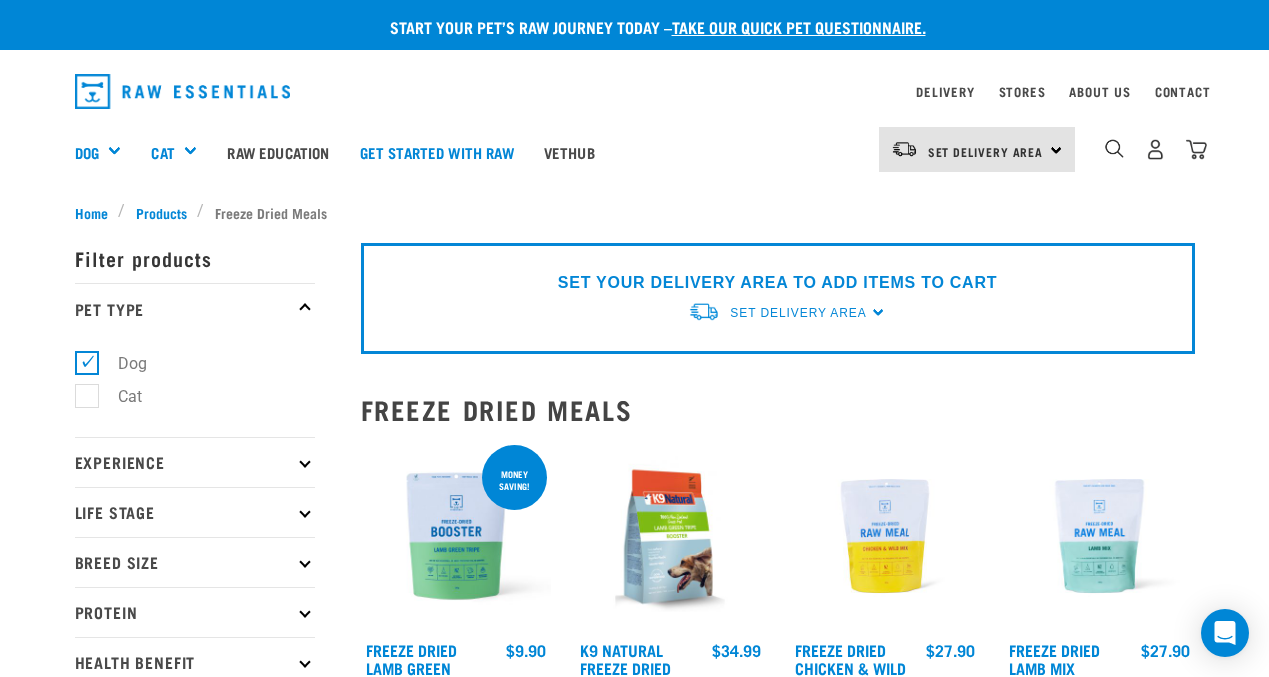 scroll, scrollTop: 0, scrollLeft: 0, axis: both 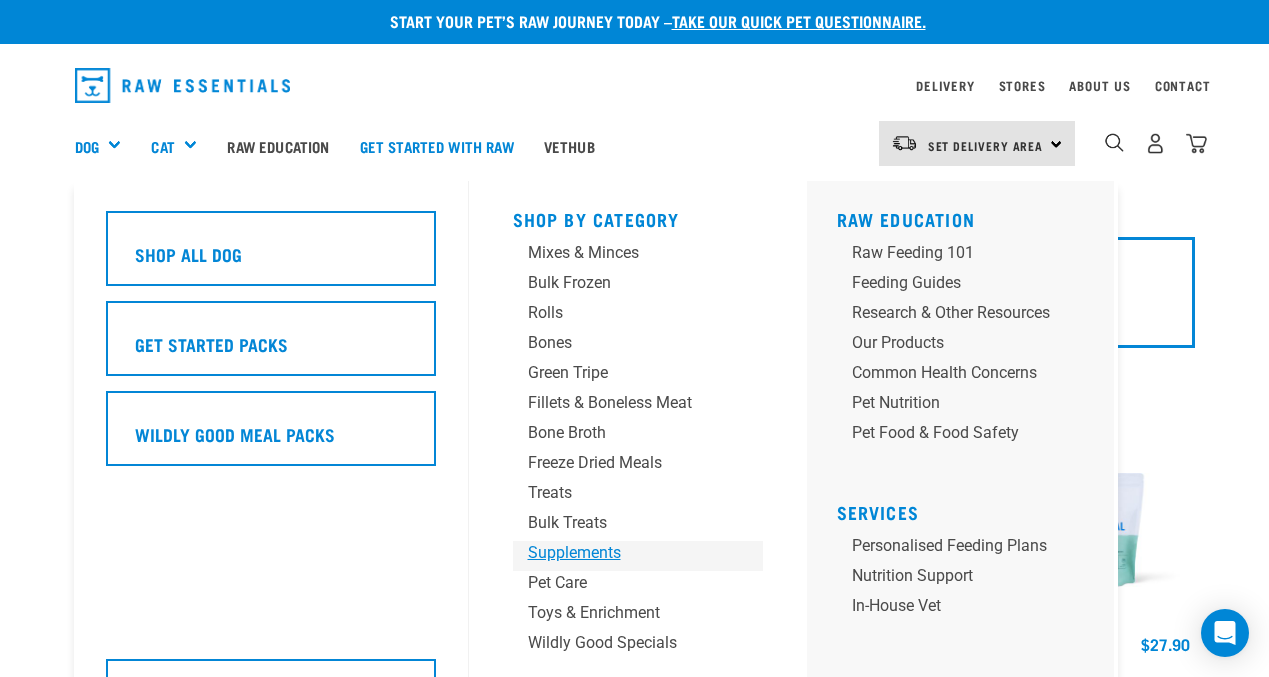 click on "Supplements" at bounding box center [621, 553] 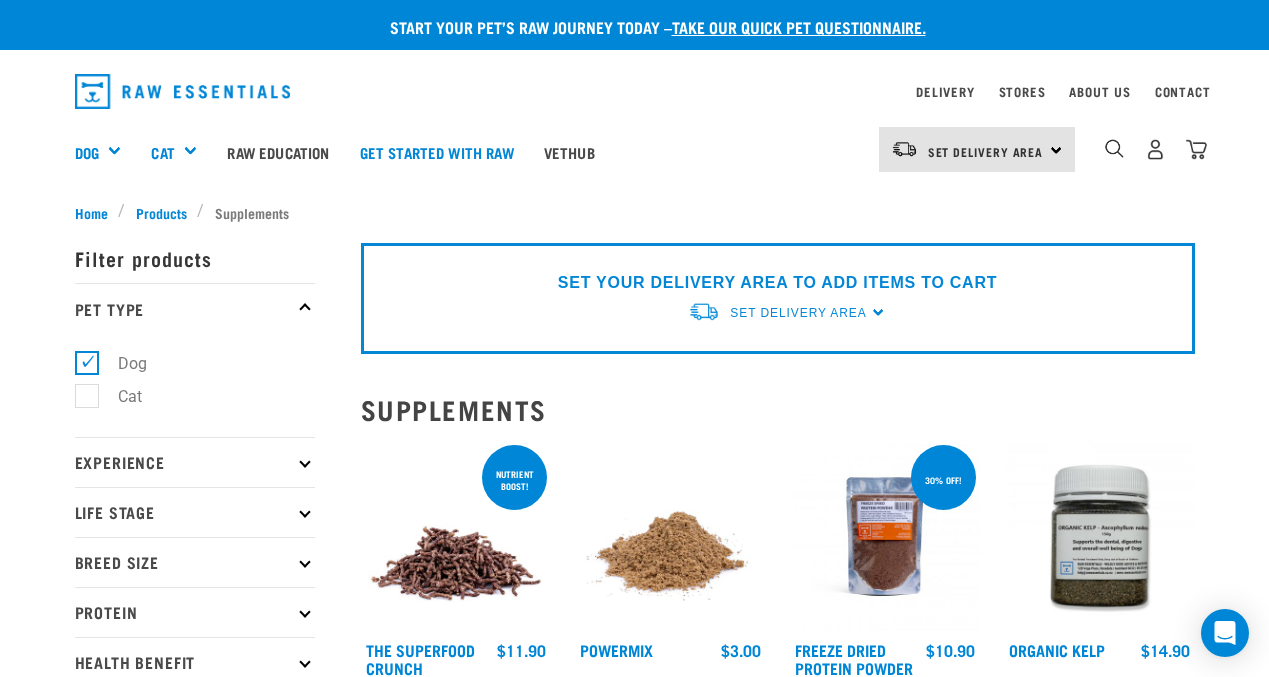 scroll, scrollTop: 0, scrollLeft: 0, axis: both 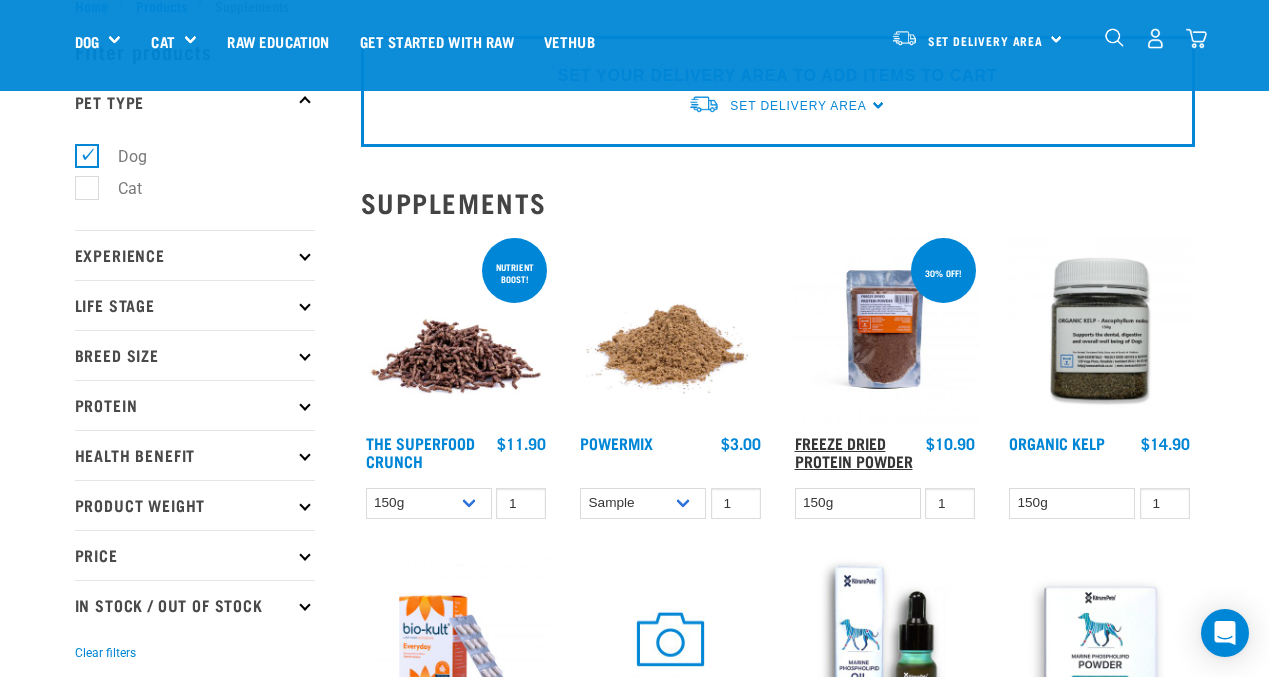 click on "Freeze Dried Protein Powder" at bounding box center [854, 451] 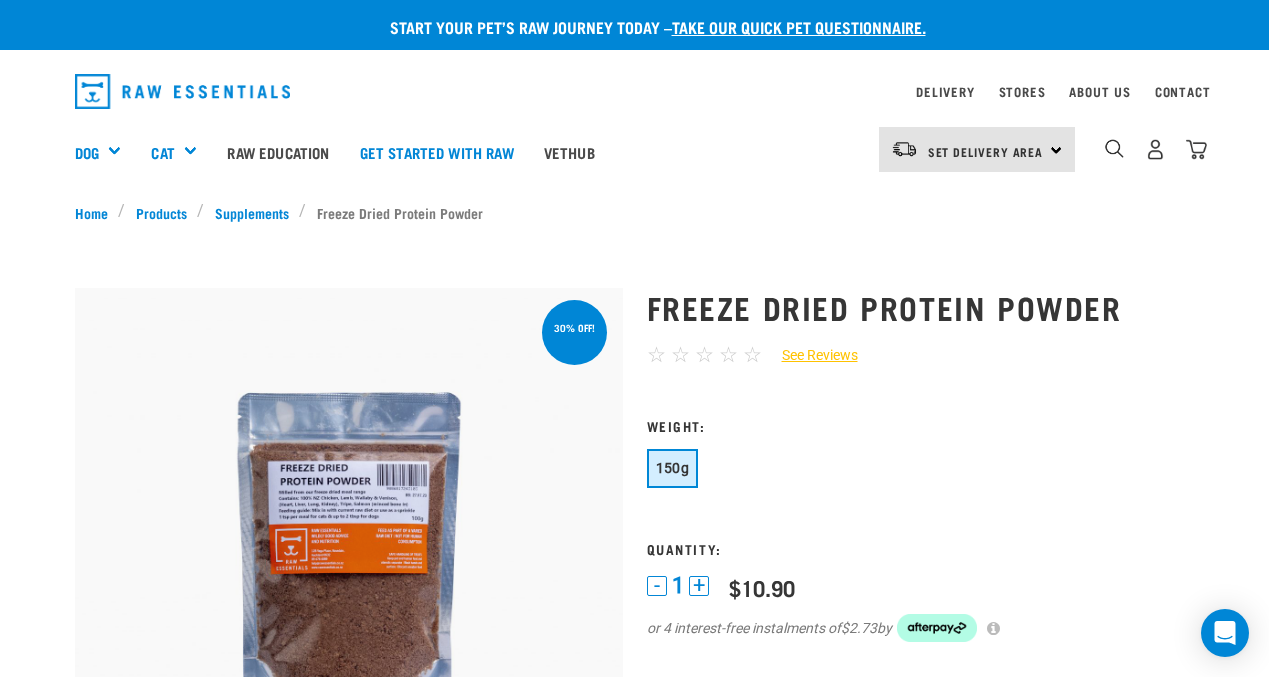 scroll, scrollTop: 0, scrollLeft: 0, axis: both 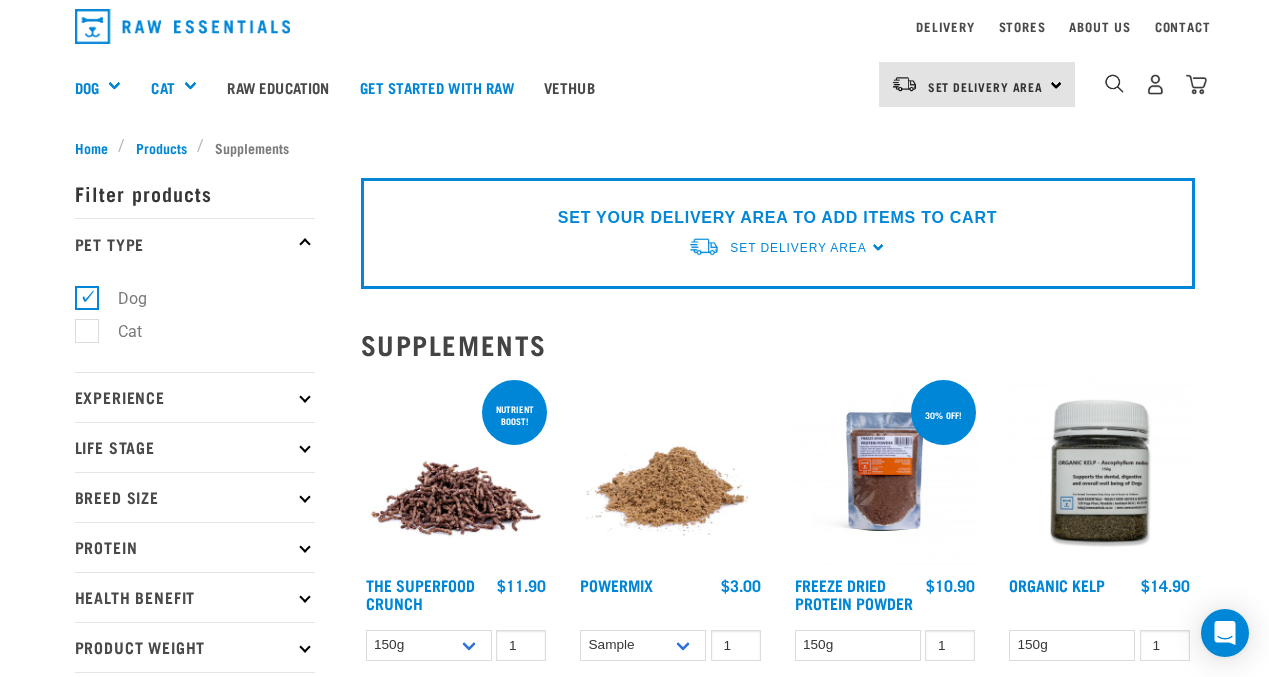 click at bounding box center [456, 471] 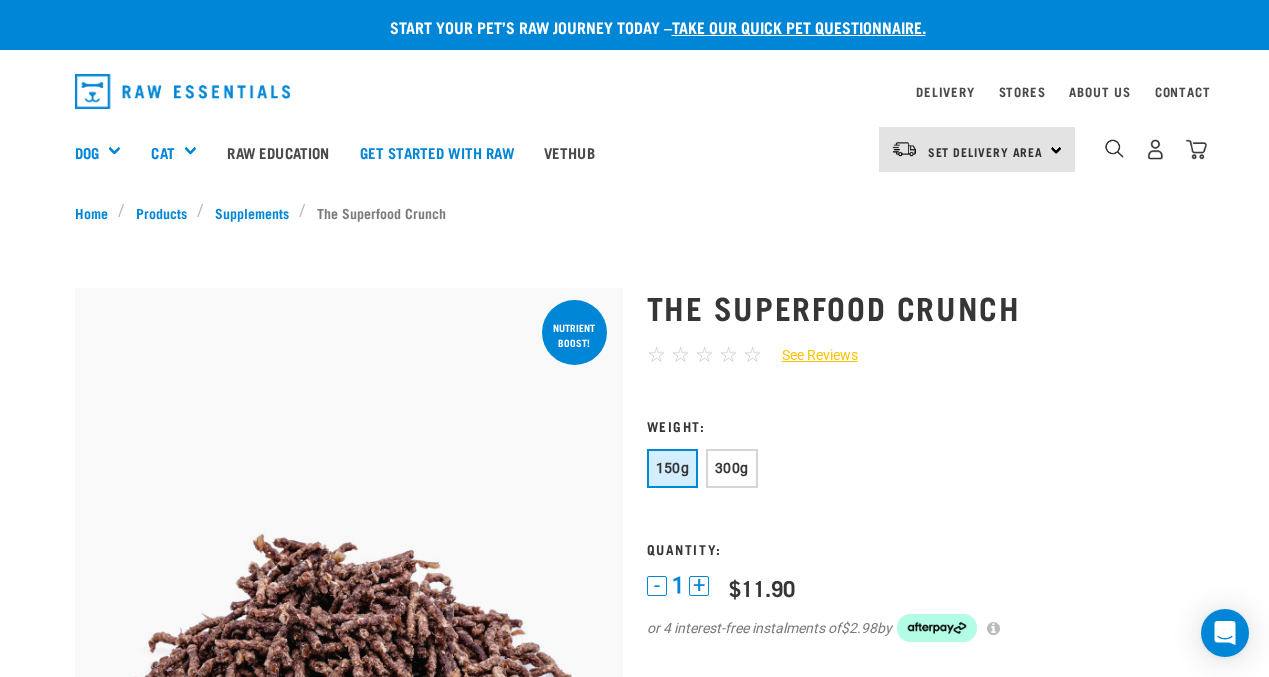 scroll, scrollTop: 0, scrollLeft: 0, axis: both 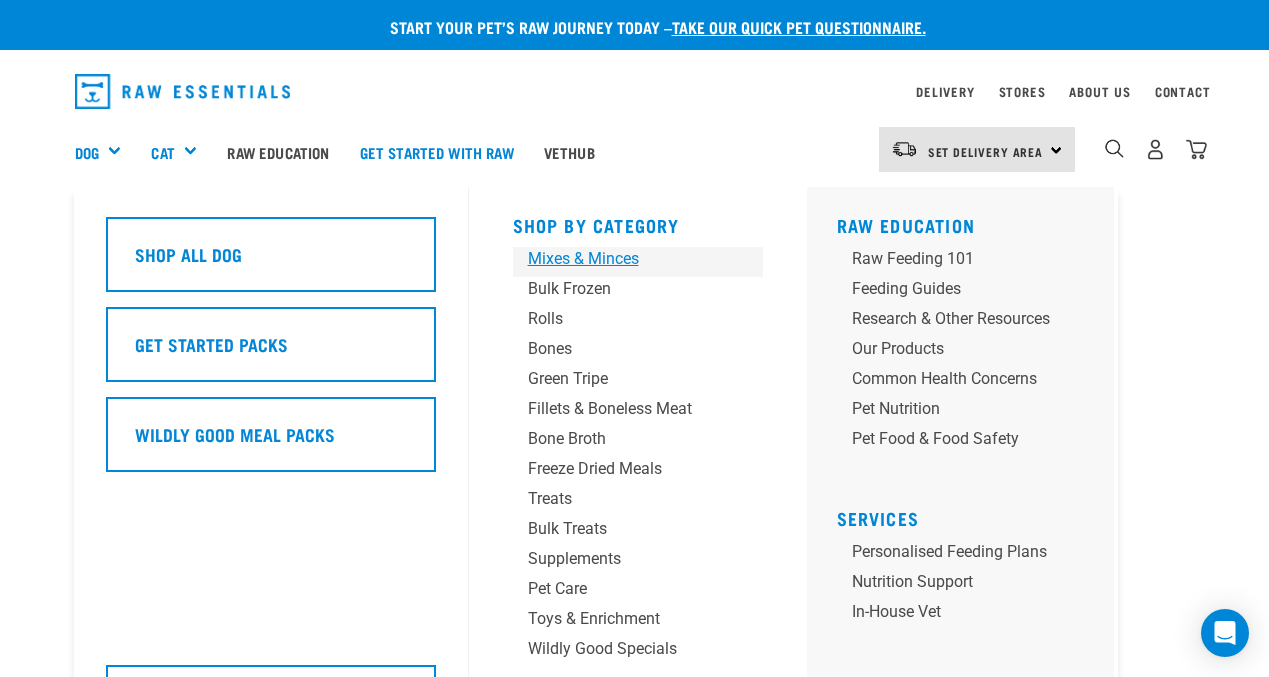 click on "Mixes & Minces" at bounding box center (621, 259) 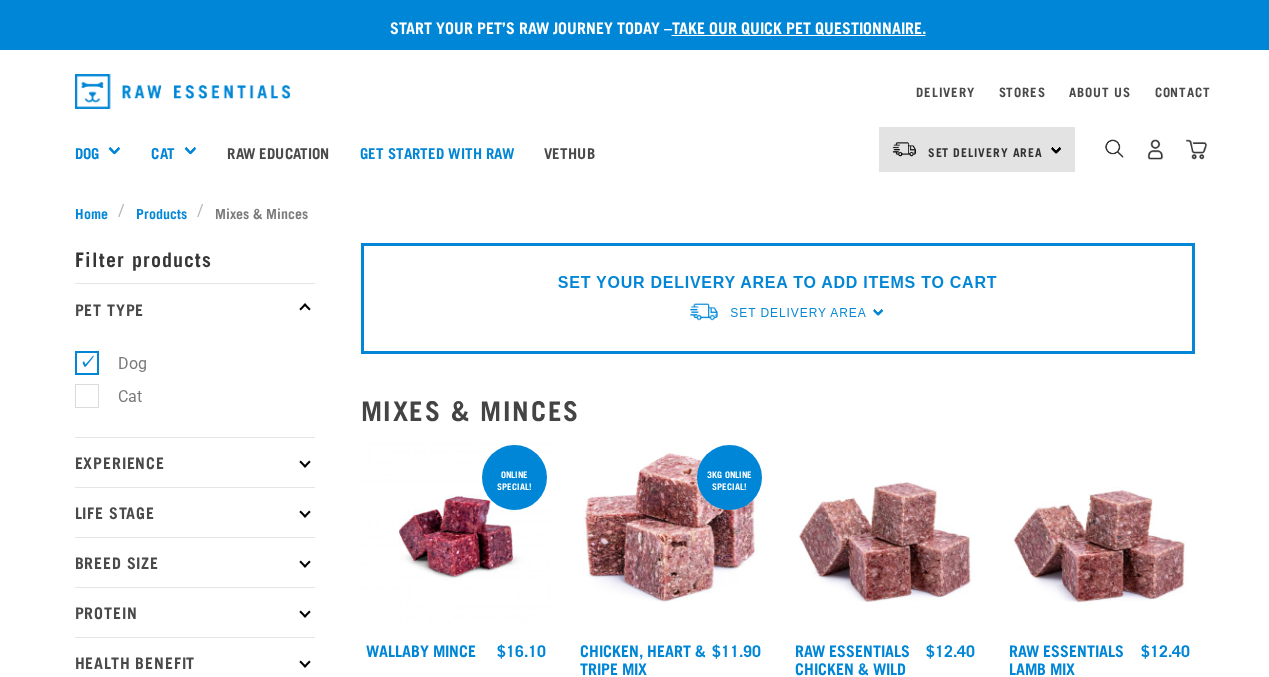 scroll, scrollTop: 0, scrollLeft: 0, axis: both 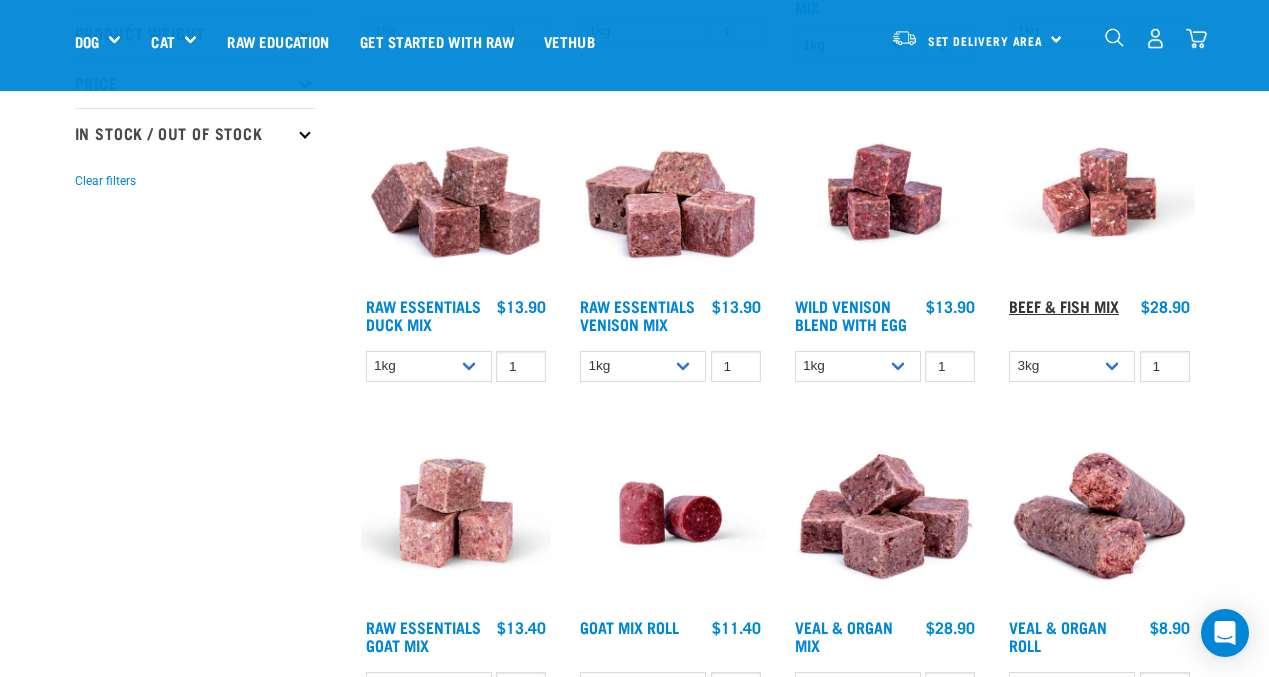 click on "Beef & Fish Mix" at bounding box center (1064, 305) 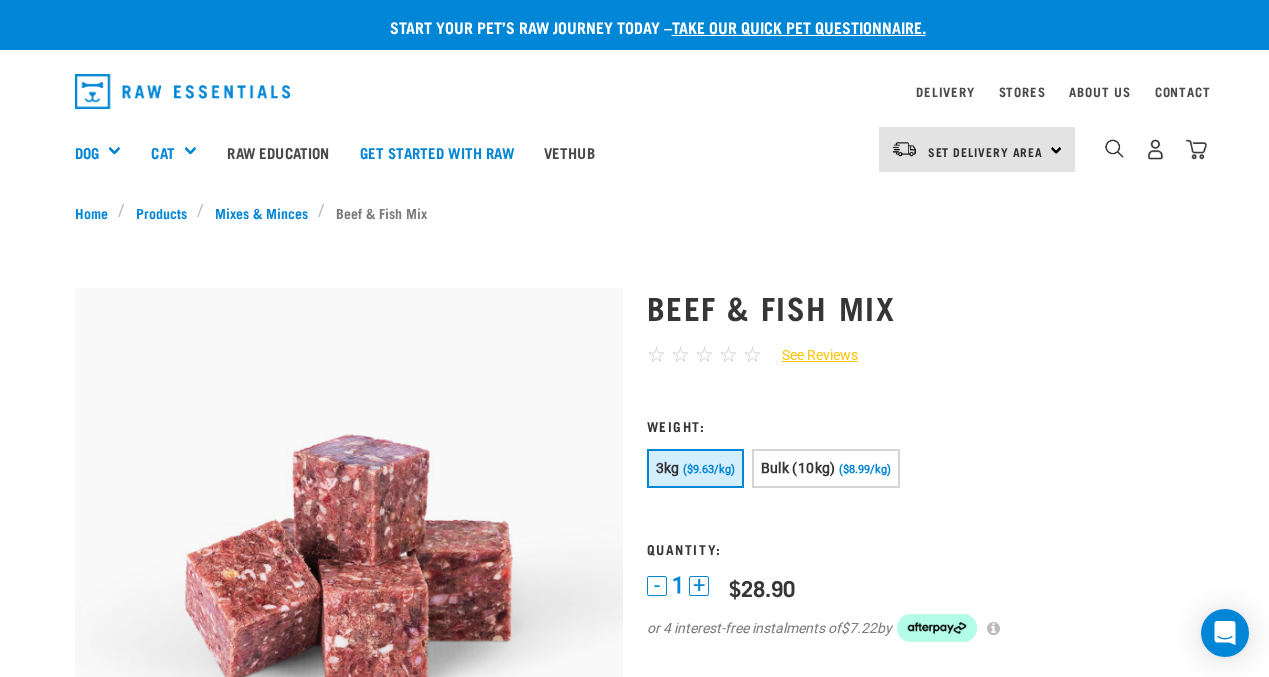 scroll, scrollTop: 0, scrollLeft: 0, axis: both 